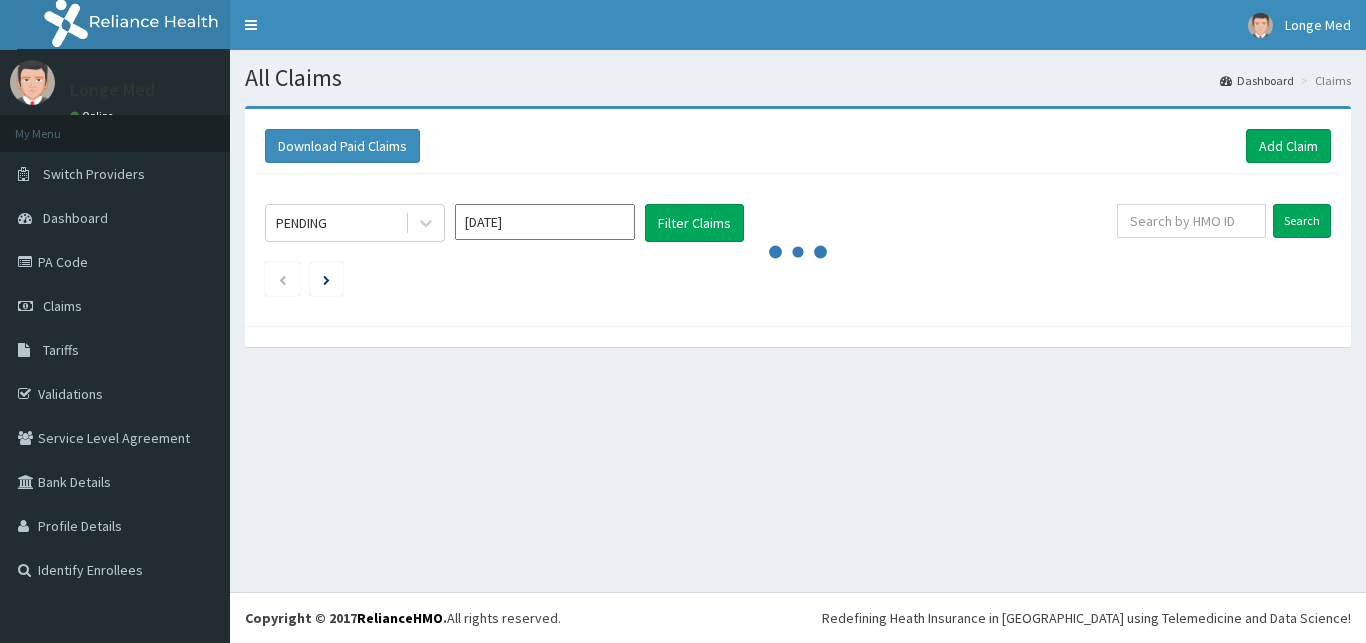 scroll, scrollTop: 0, scrollLeft: 0, axis: both 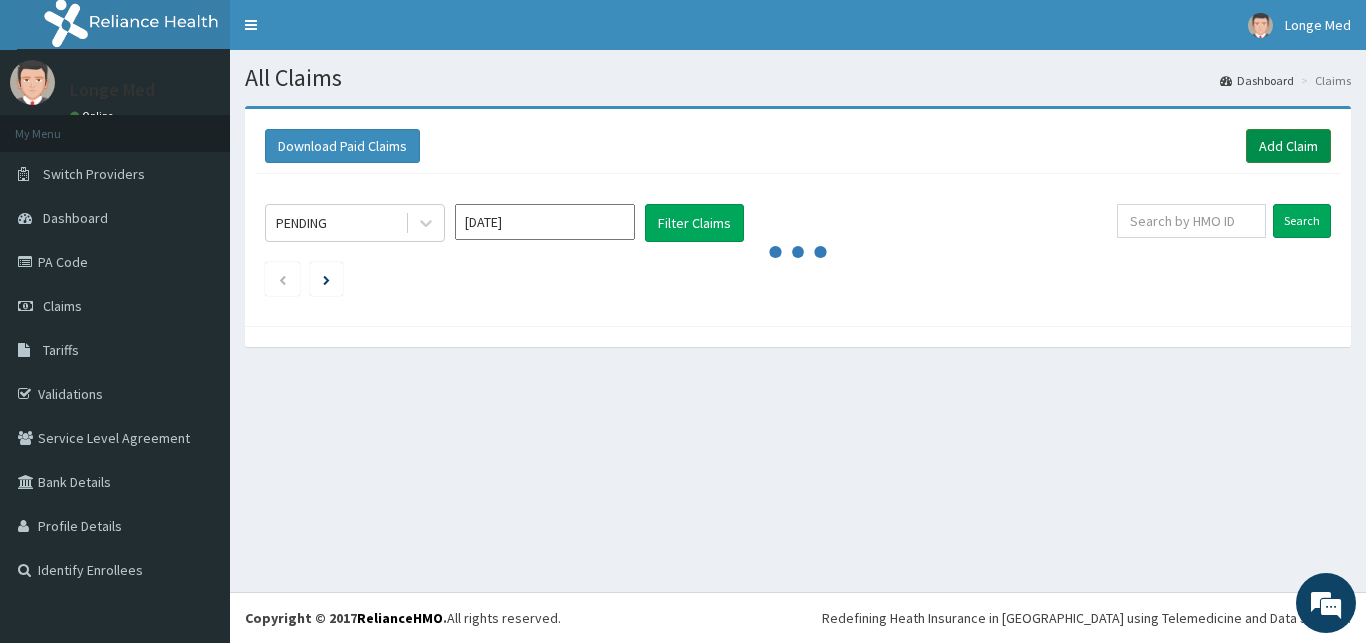 drag, startPoint x: 1271, startPoint y: 155, endPoint x: 1280, endPoint y: 149, distance: 10.816654 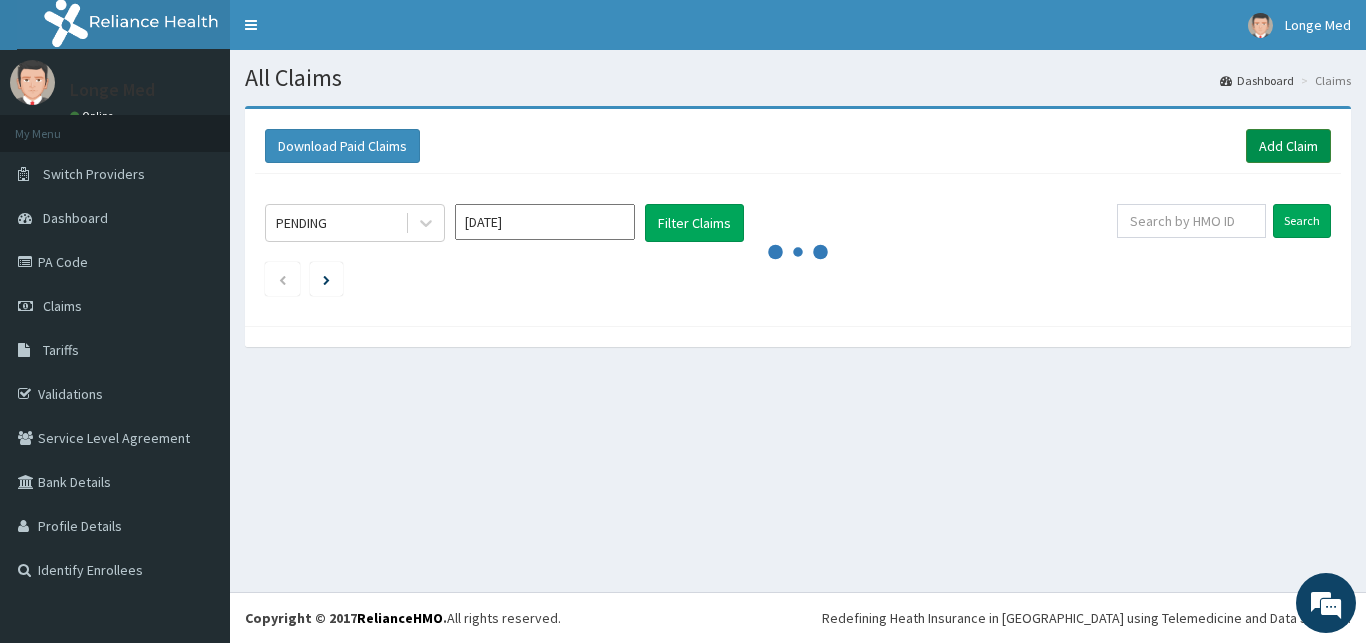 click on "Add Claim" at bounding box center [1288, 146] 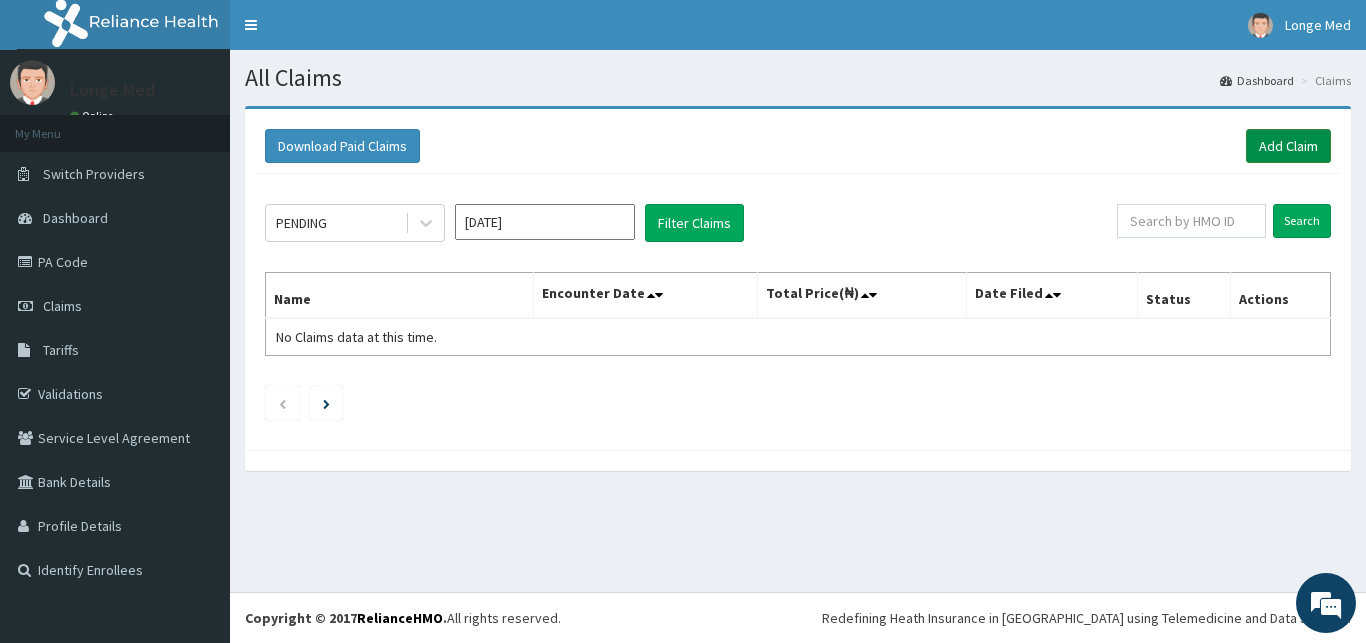 scroll, scrollTop: 0, scrollLeft: 0, axis: both 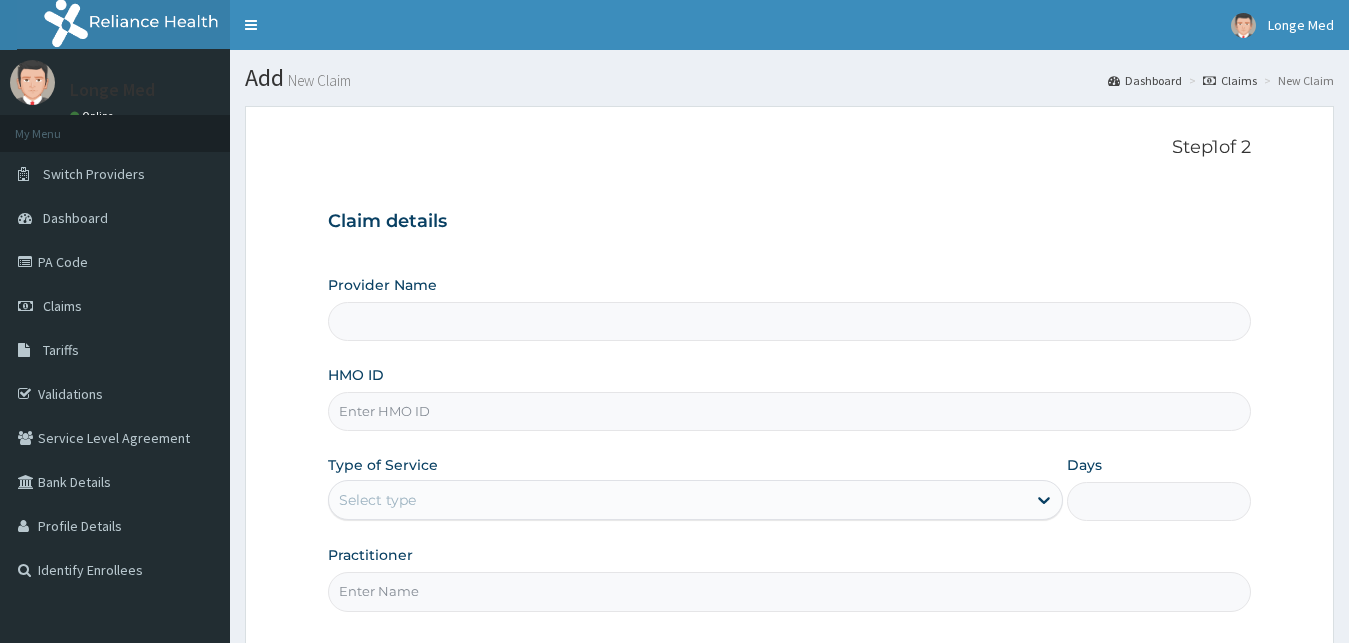 type on "[GEOGRAPHIC_DATA]" 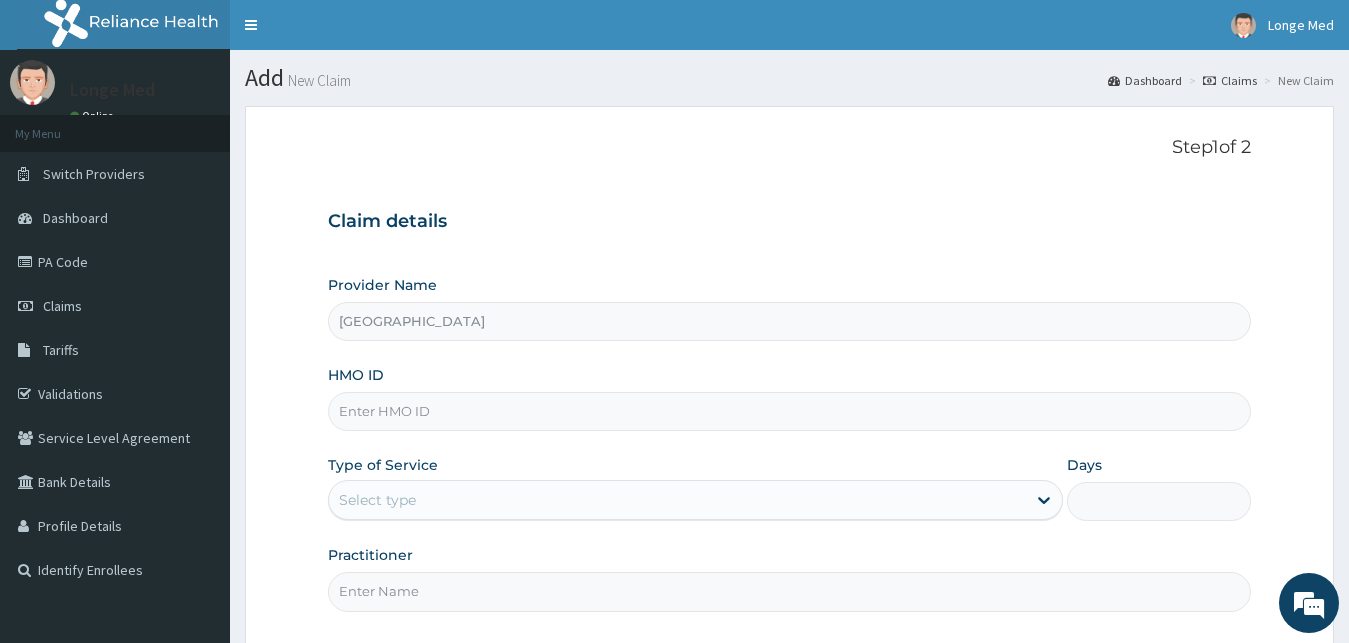 click on "HMO ID" at bounding box center (790, 411) 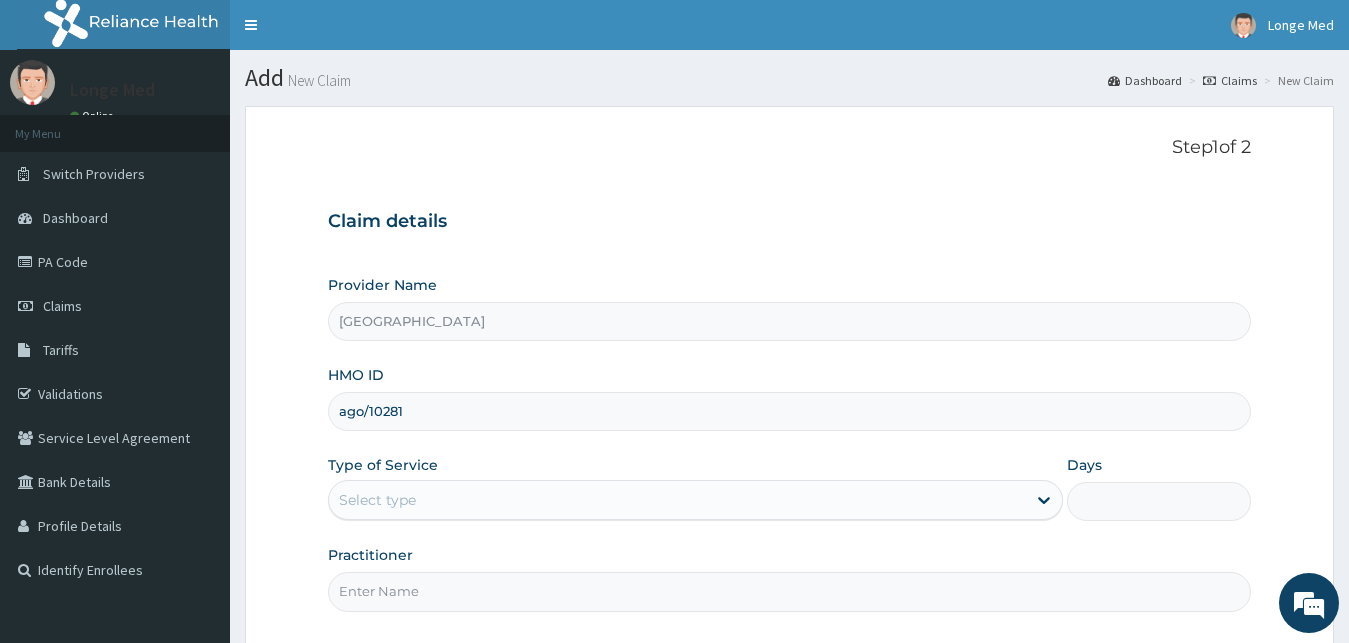 scroll, scrollTop: 0, scrollLeft: 0, axis: both 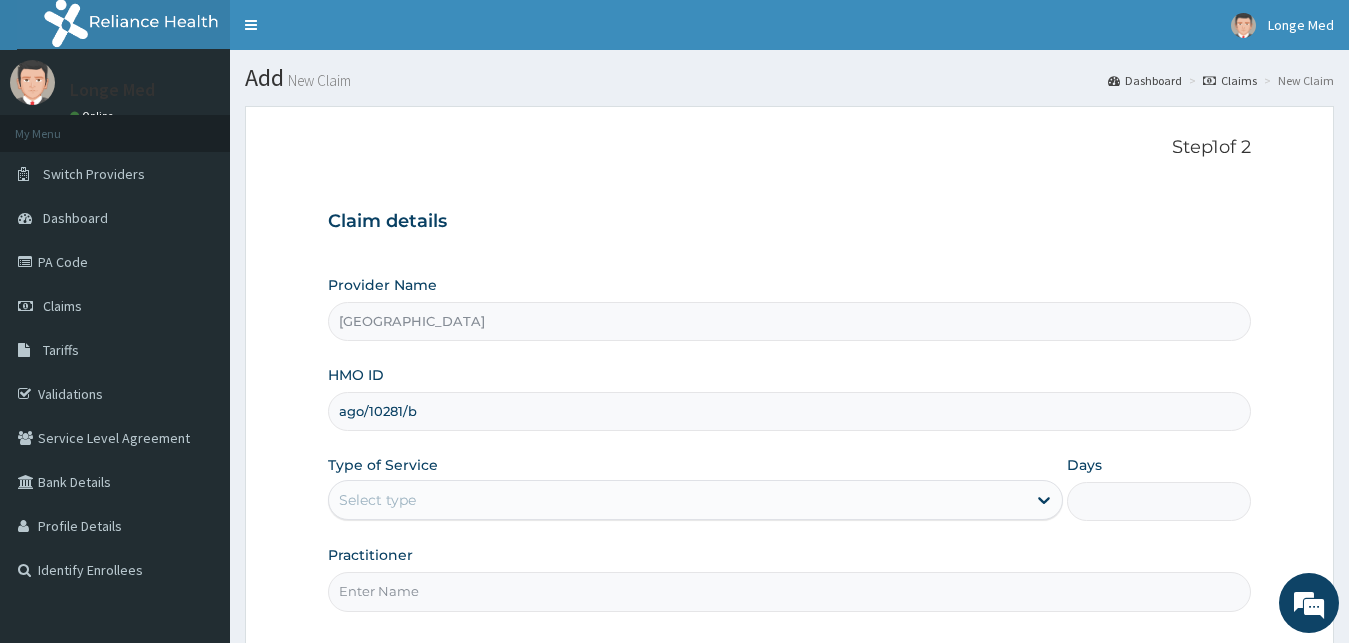 type on "ago/10281/b" 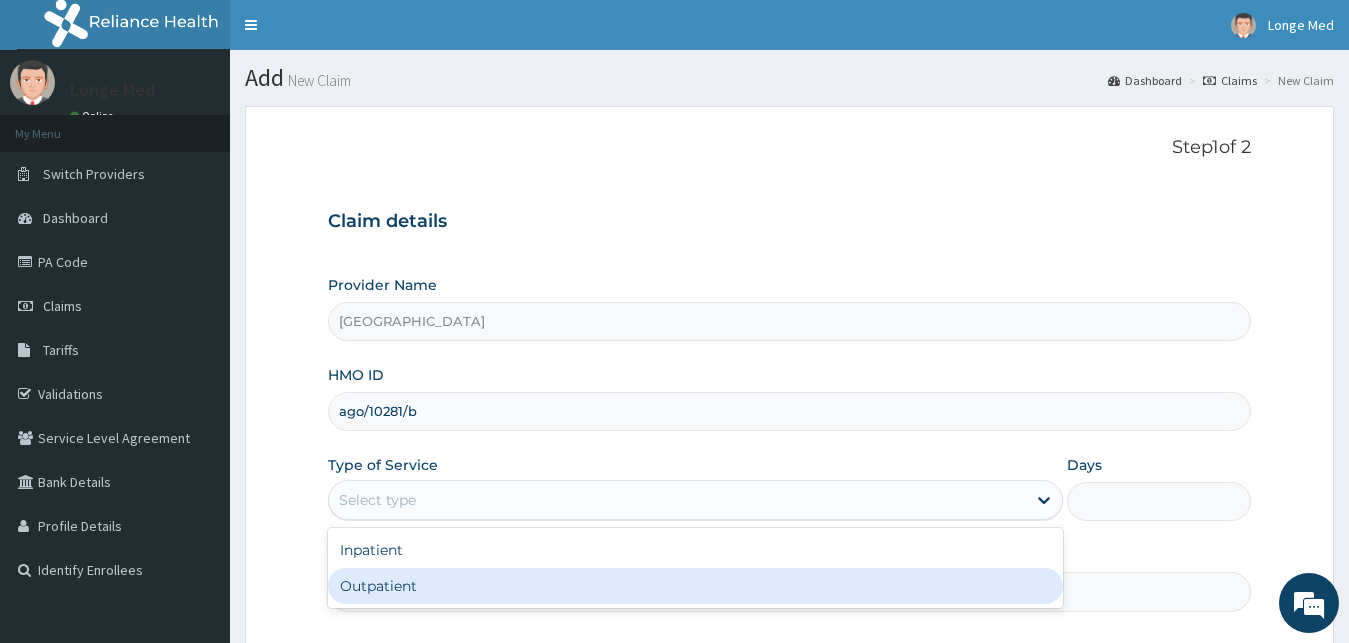 click on "Outpatient" at bounding box center [696, 586] 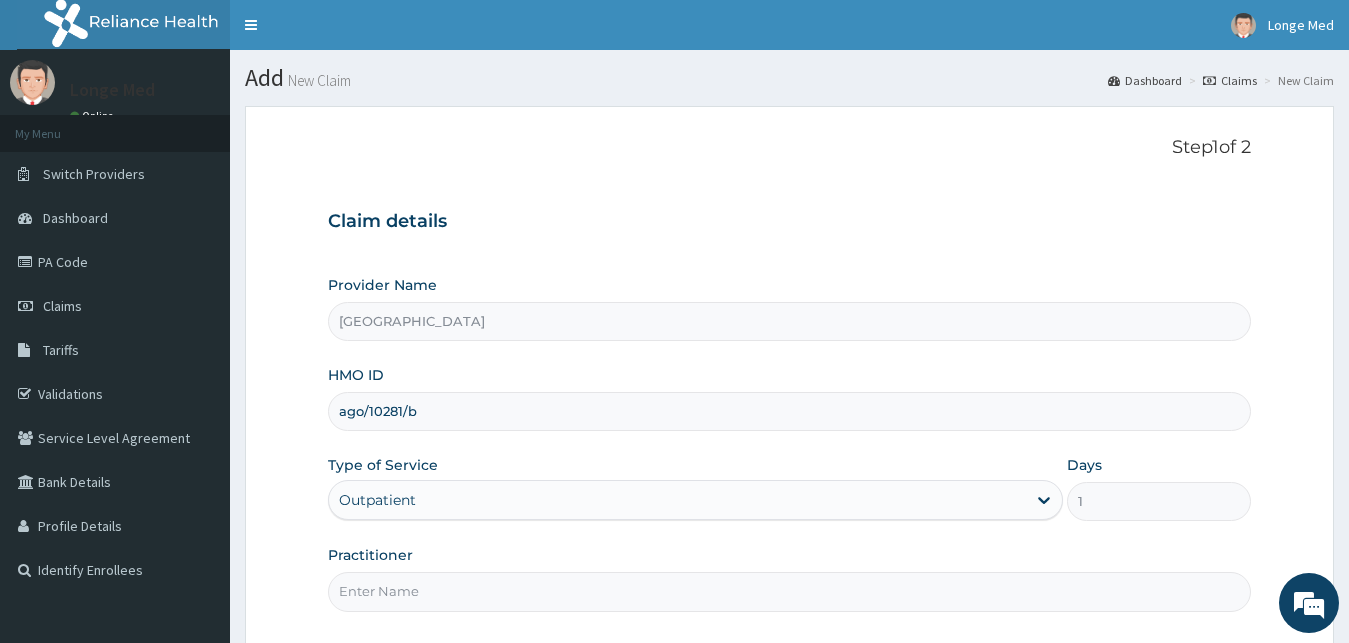 click on "Practitioner" at bounding box center [790, 591] 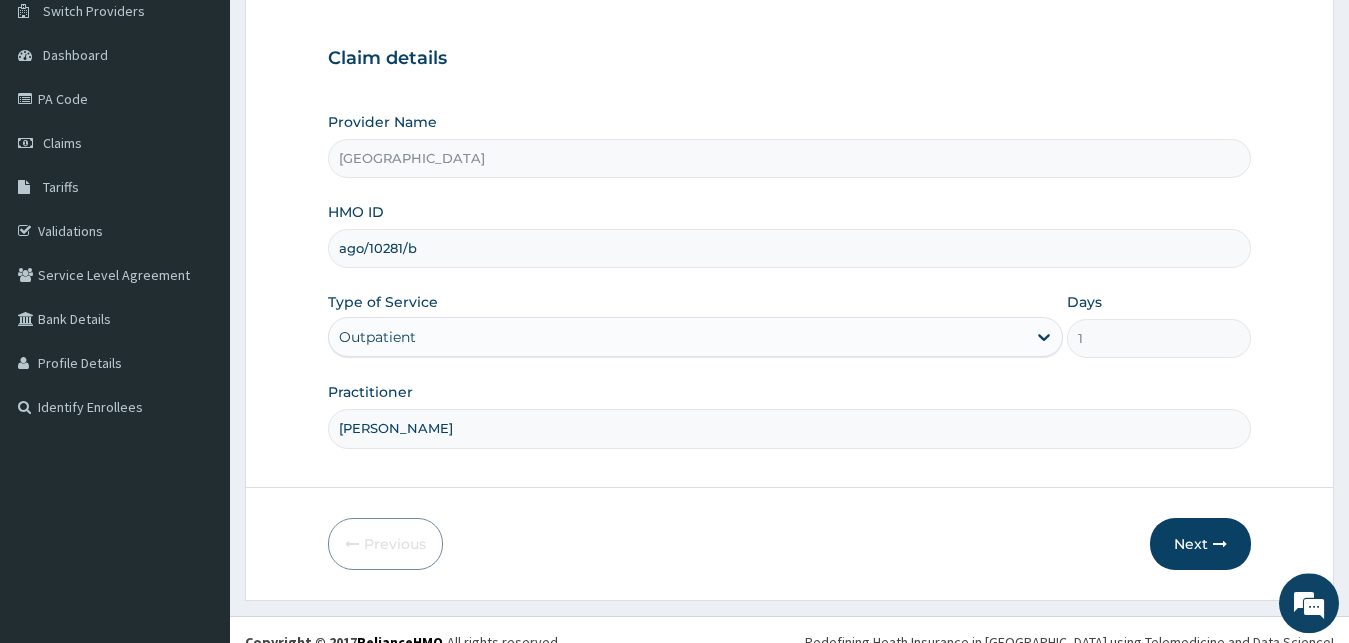 scroll, scrollTop: 164, scrollLeft: 0, axis: vertical 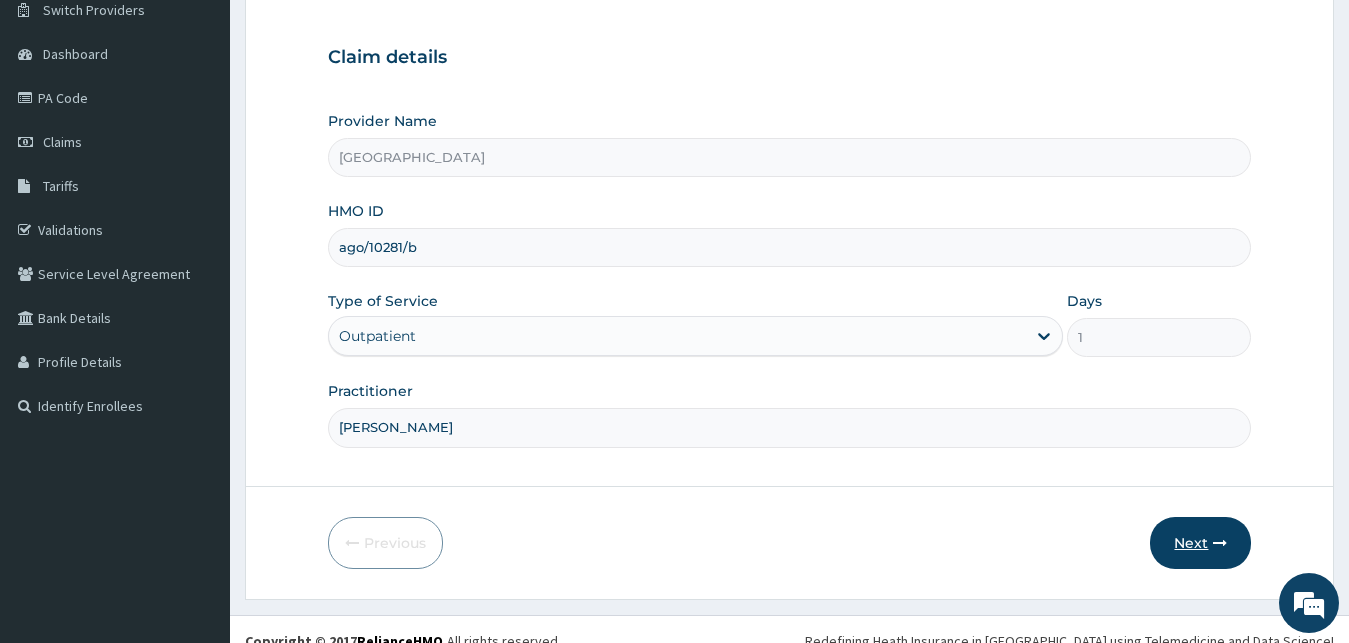 type on "[PERSON_NAME]" 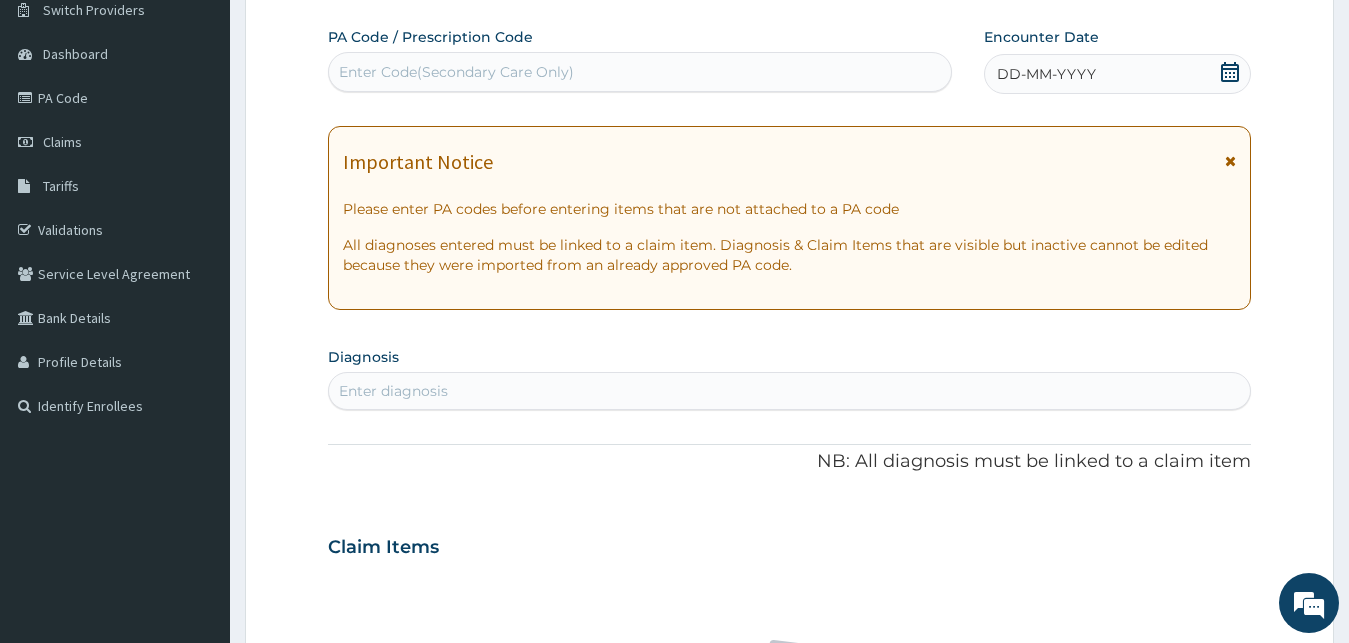 click at bounding box center (1230, 74) 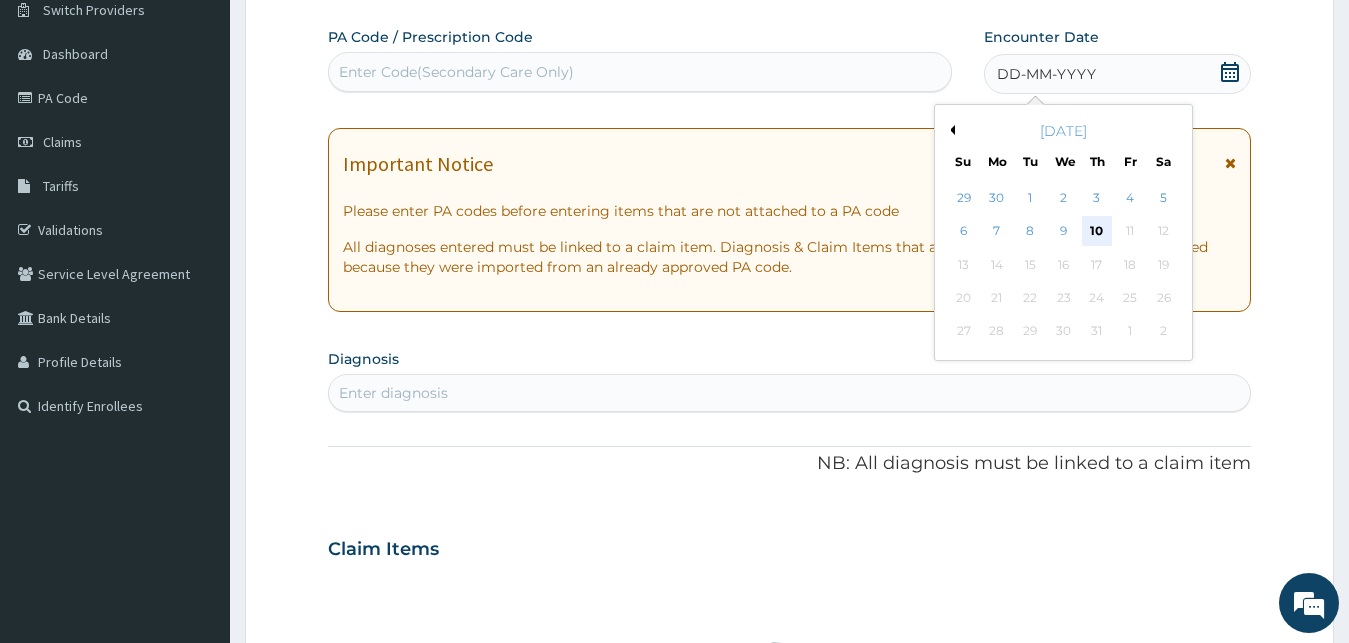 click on "10" at bounding box center [1097, 232] 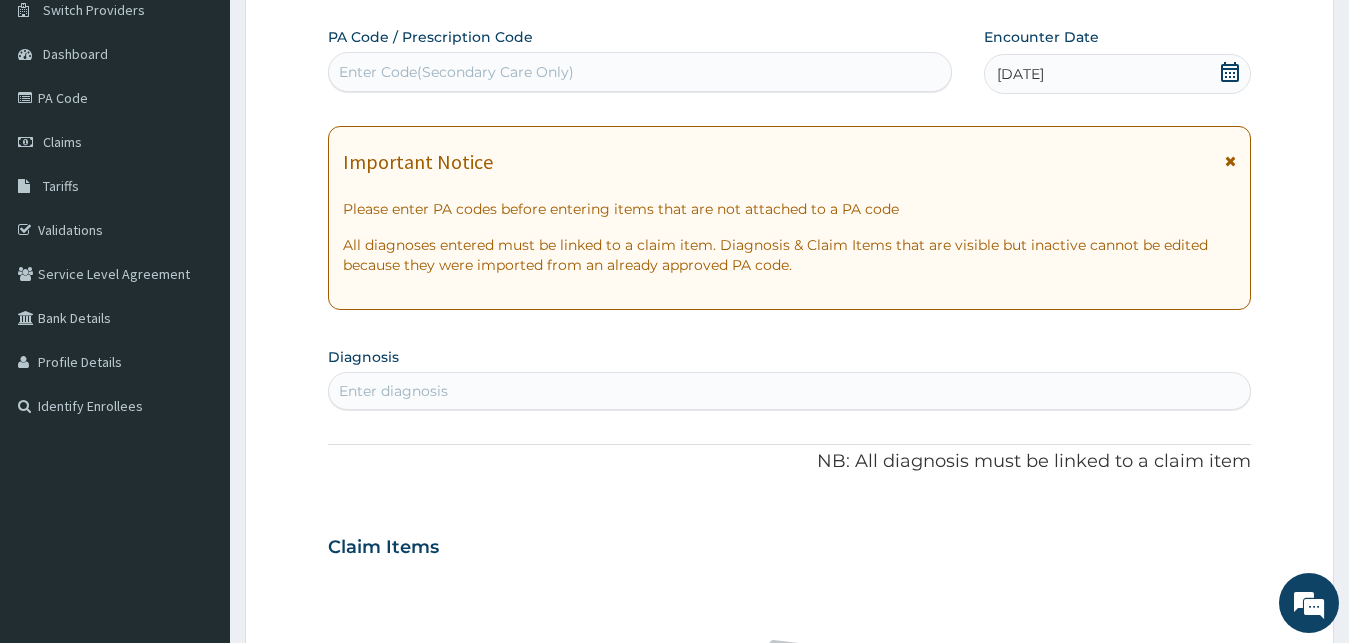 click on "Enter diagnosis" at bounding box center [790, 391] 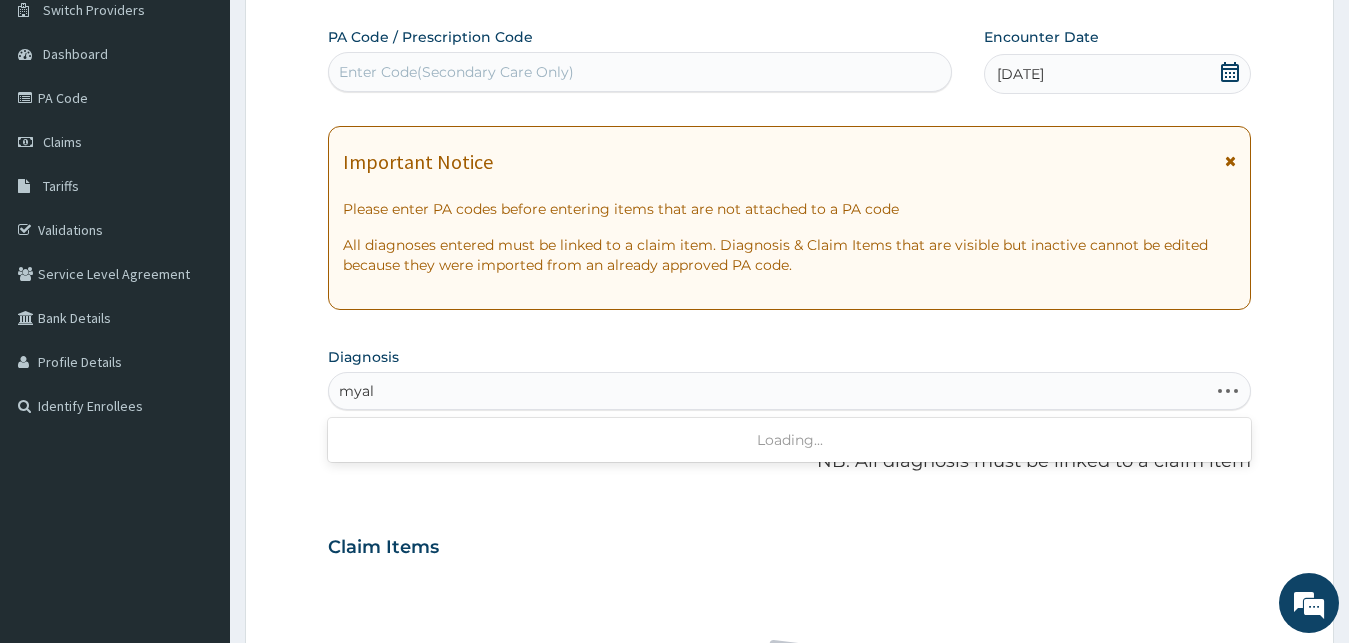 type on "myalg" 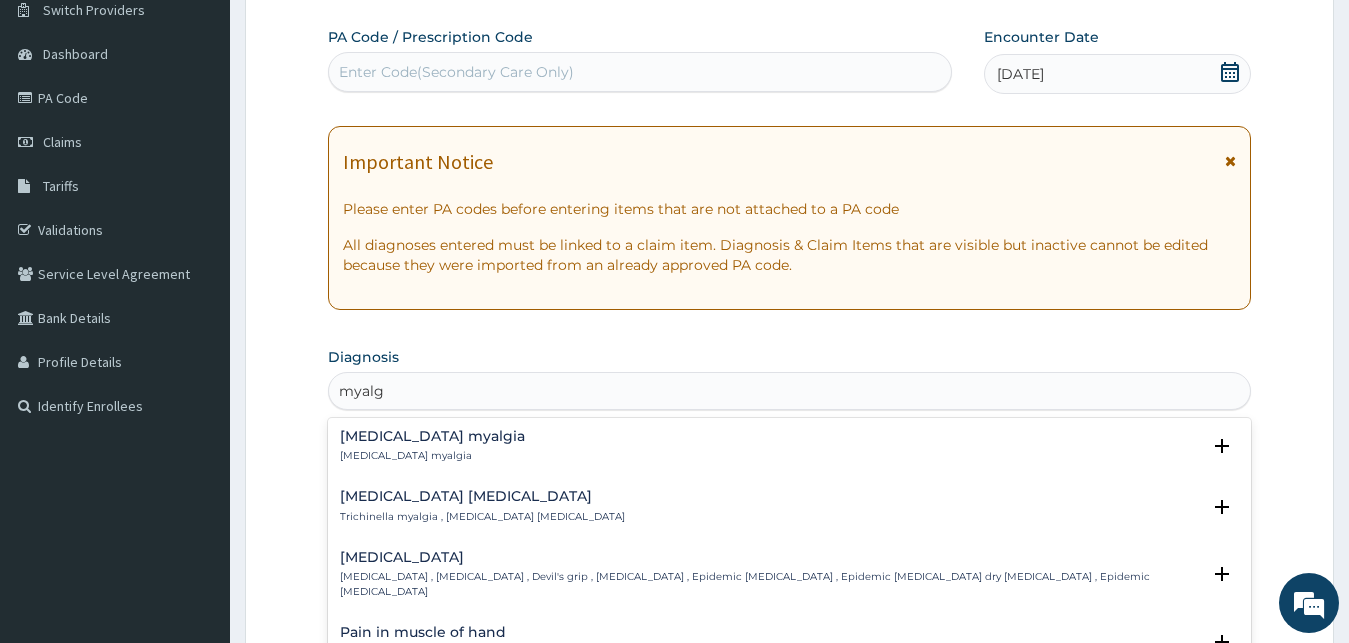 scroll, scrollTop: 0, scrollLeft: 0, axis: both 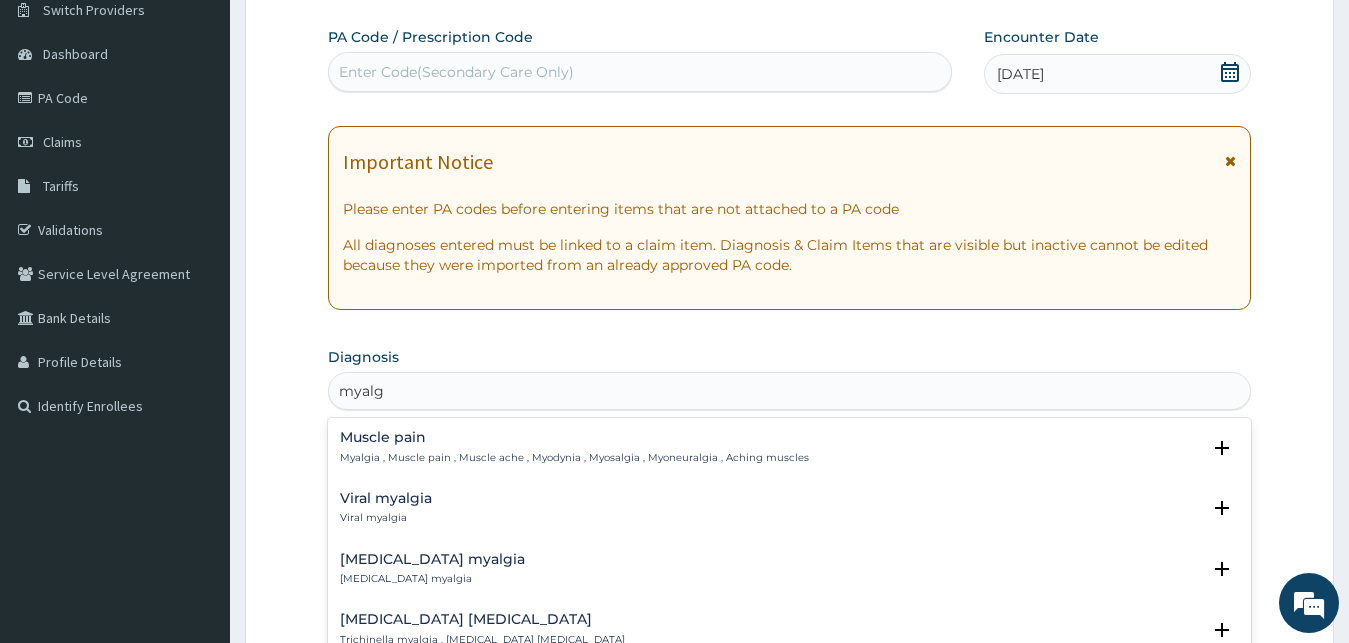 click on "Myalgia , Muscle pain , Muscle ache , Myodynia , Myosalgia , Myoneuralgia , Aching muscles" at bounding box center (574, 458) 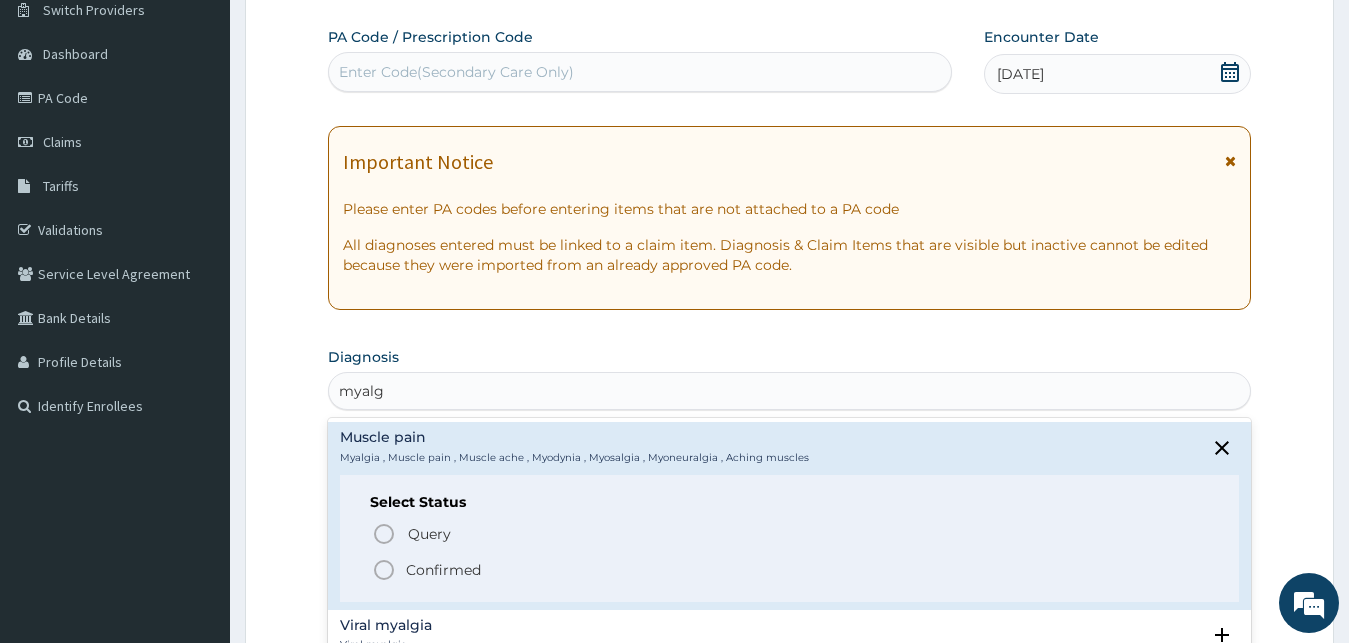 click on "Confirmed" at bounding box center (791, 570) 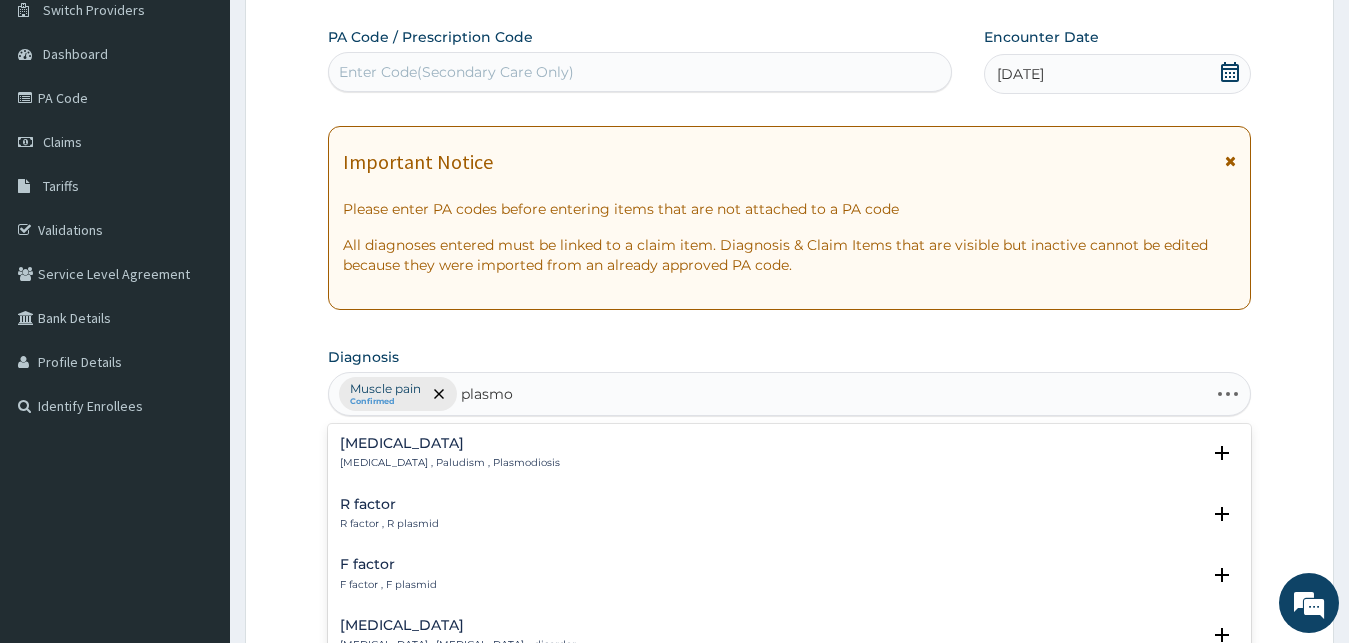 type on "plasmod" 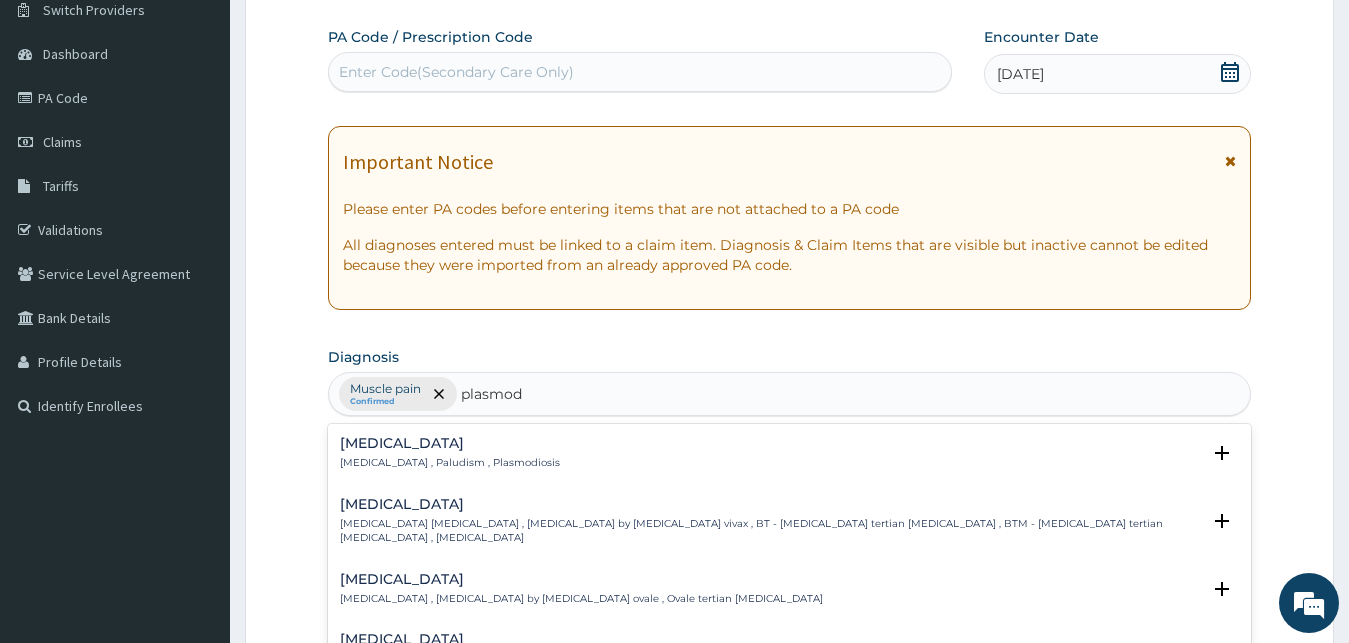 click on "[MEDICAL_DATA] , Paludism , Plasmodiosis" at bounding box center [450, 463] 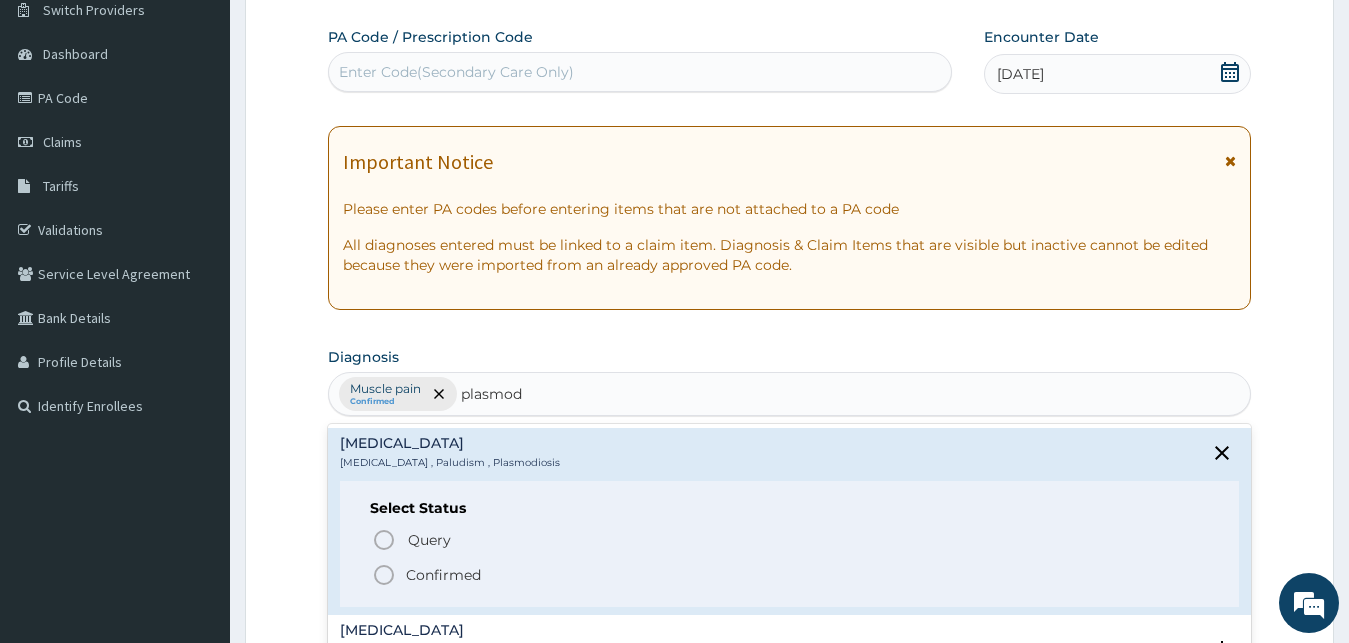 click on "Confirmed" at bounding box center (443, 575) 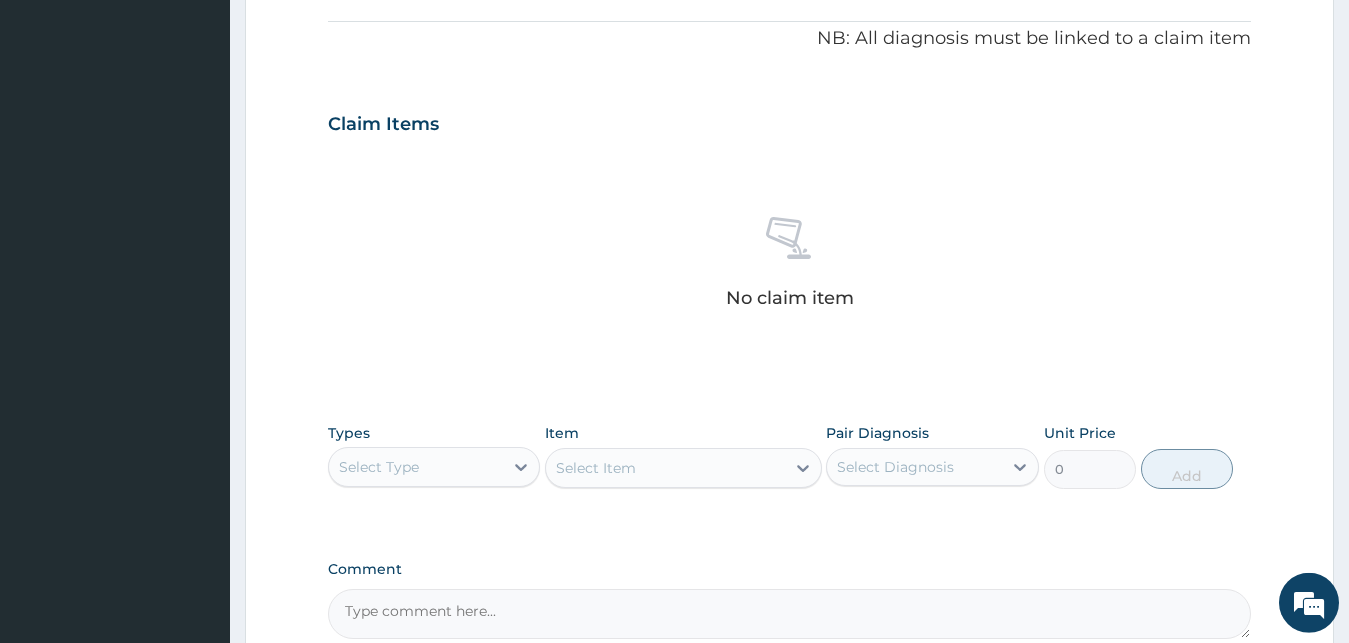 scroll, scrollTop: 607, scrollLeft: 0, axis: vertical 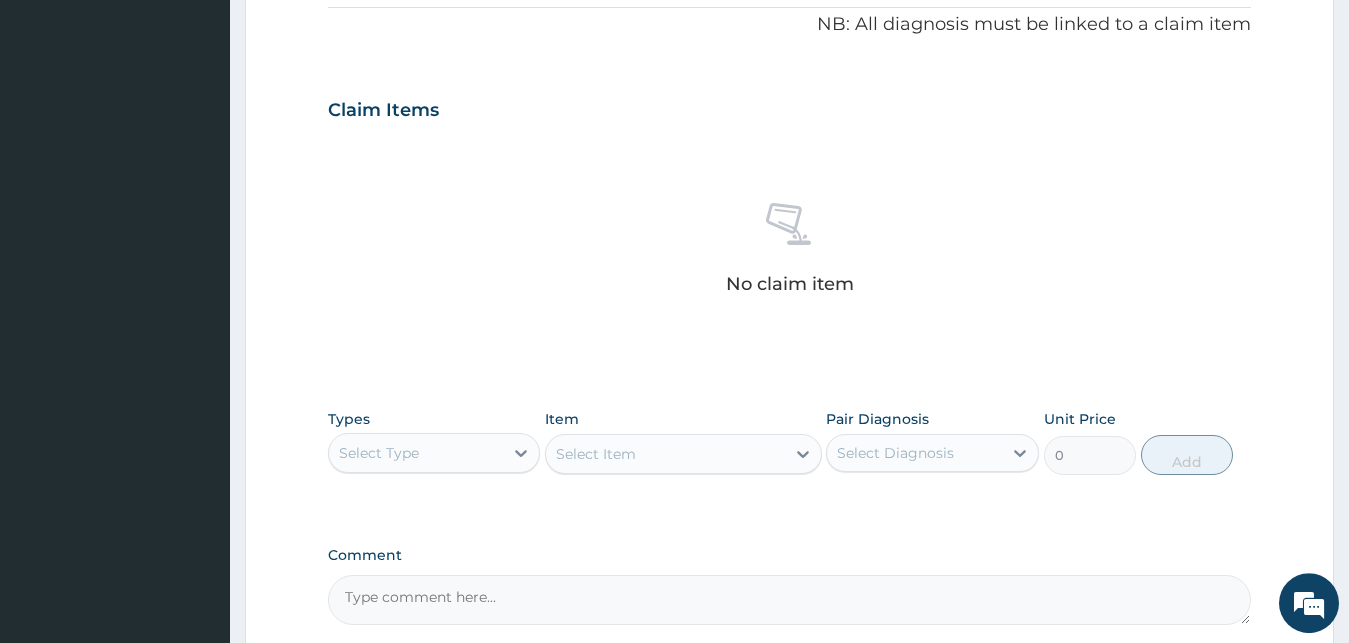 click on "Select Type" at bounding box center [416, 453] 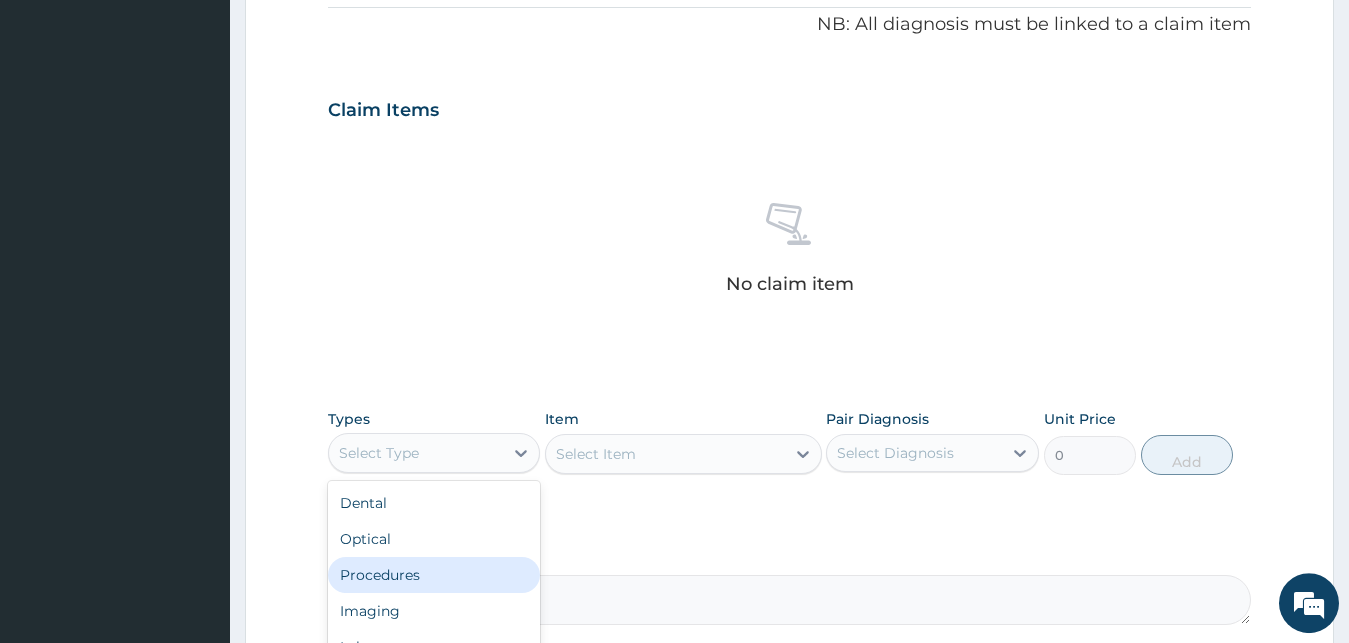 drag, startPoint x: 476, startPoint y: 563, endPoint x: 505, endPoint y: 545, distance: 34.132095 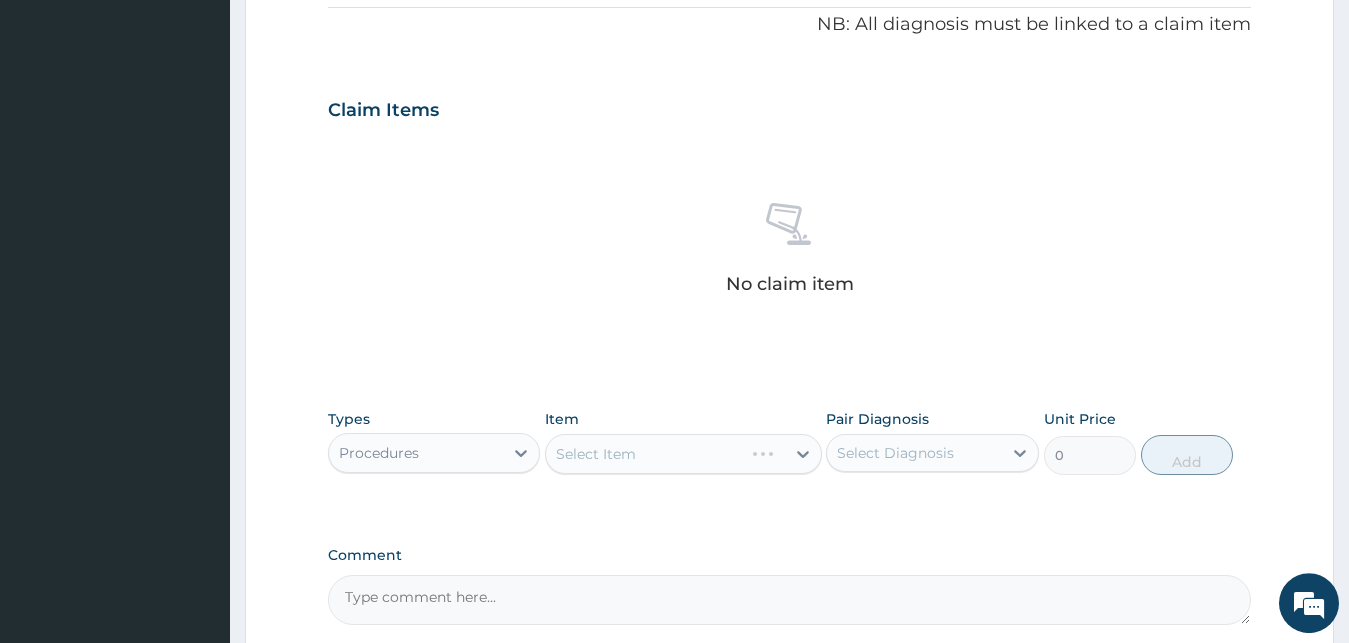 click on "Select Item" at bounding box center (683, 454) 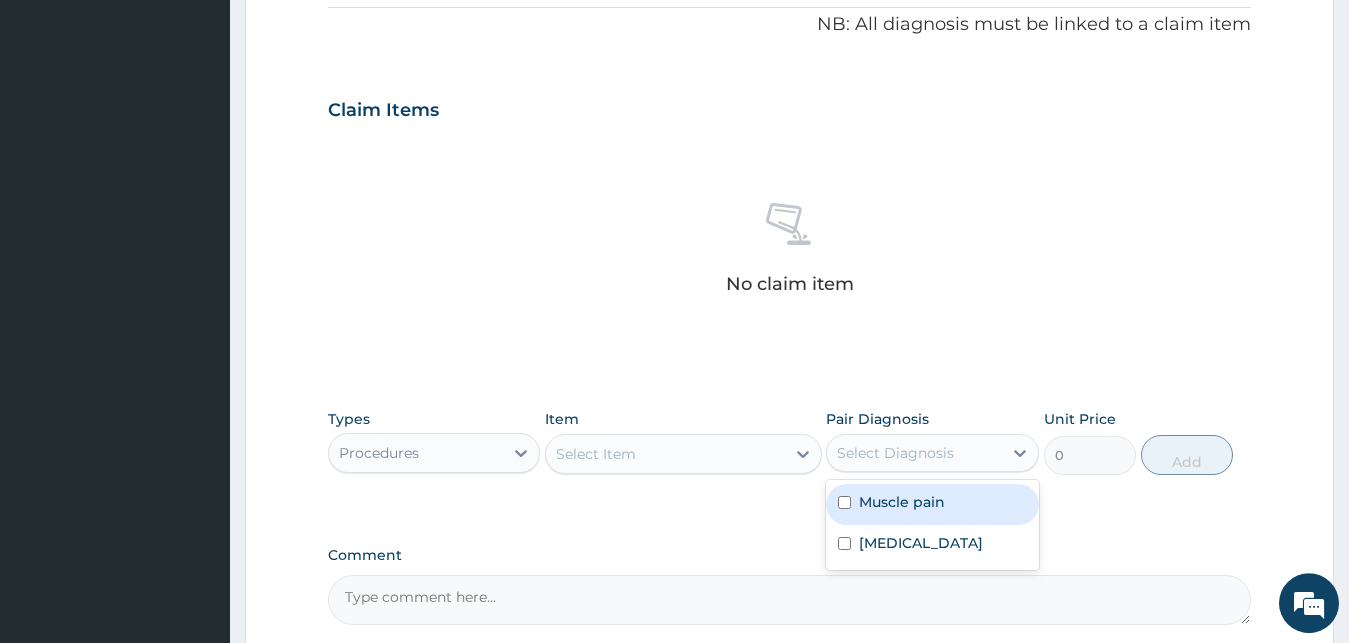 drag, startPoint x: 921, startPoint y: 501, endPoint x: 920, endPoint y: 524, distance: 23.021729 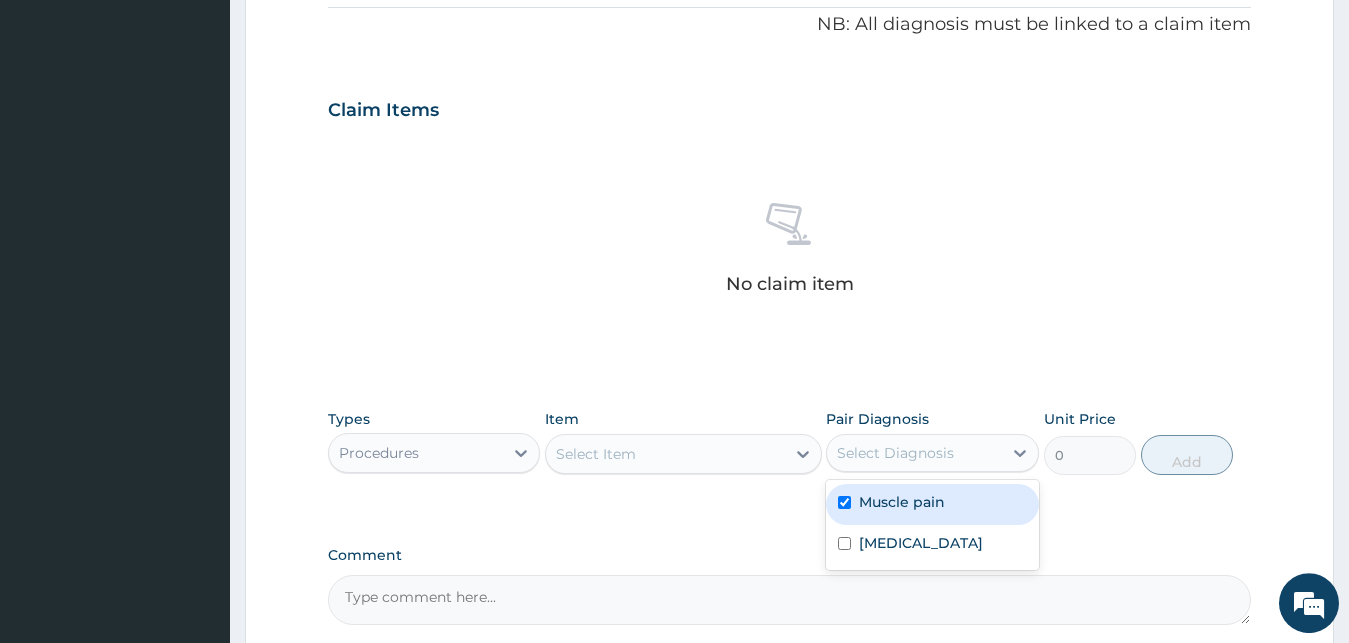 checkbox on "true" 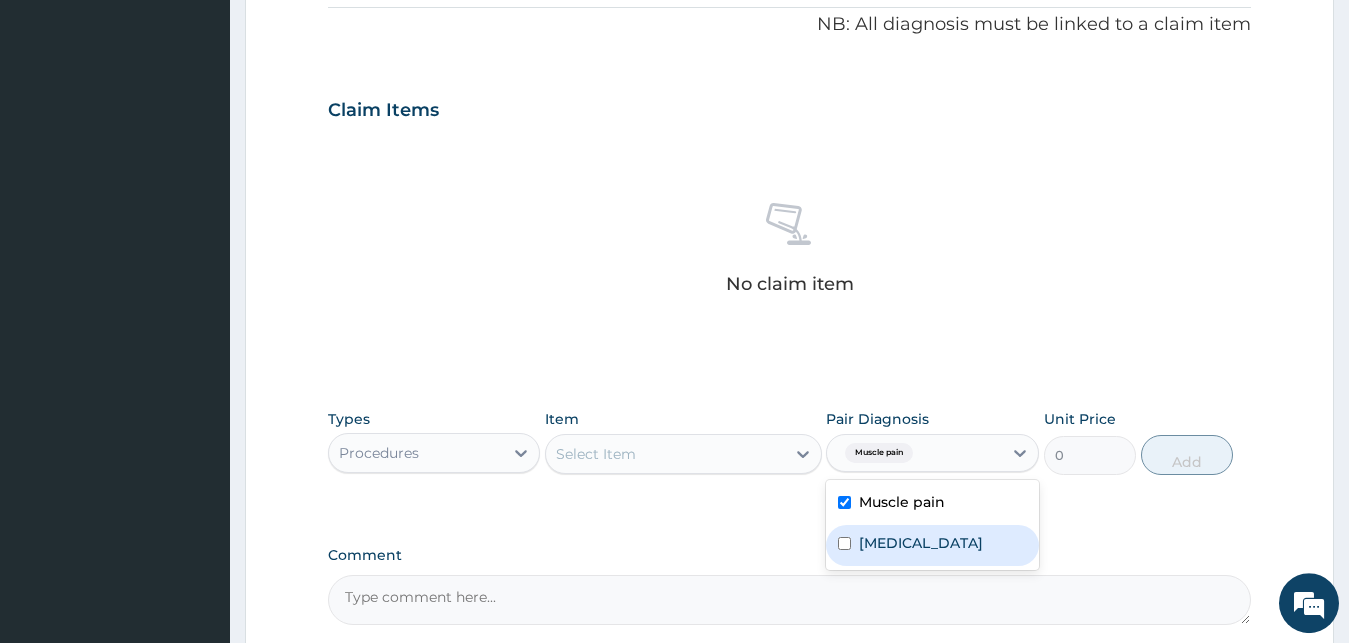 click on "[MEDICAL_DATA]" at bounding box center (932, 545) 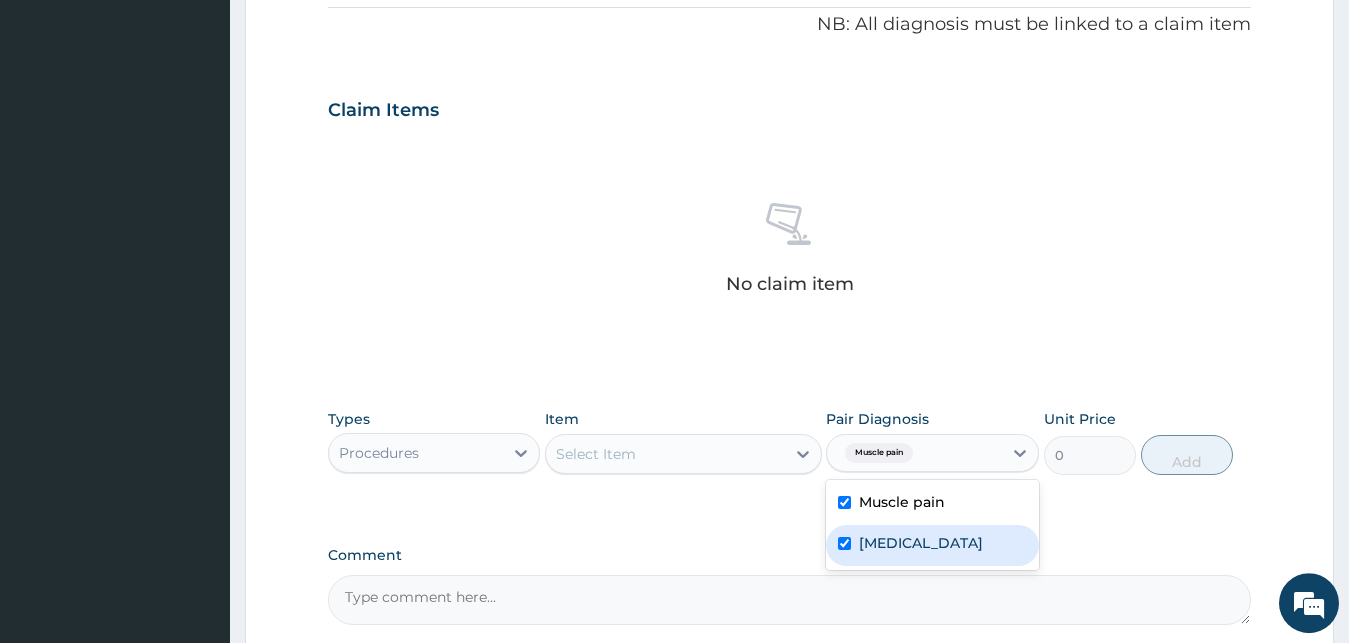 checkbox on "true" 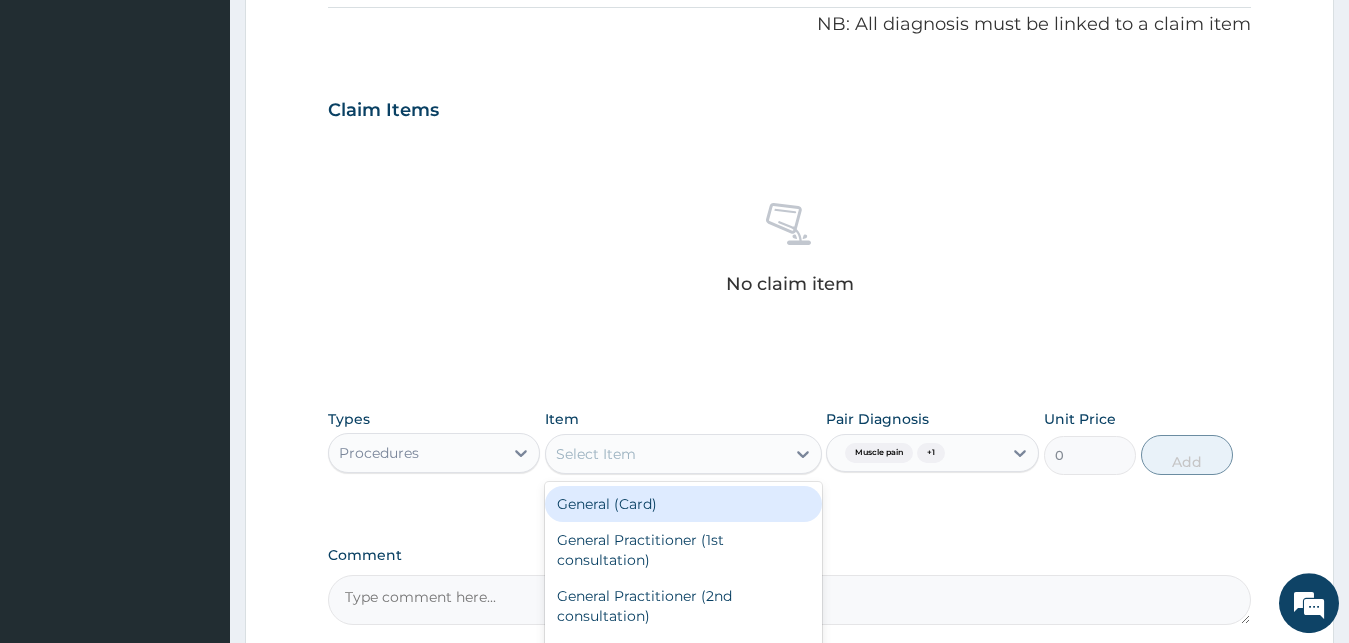 click on "Select Item" at bounding box center [665, 454] 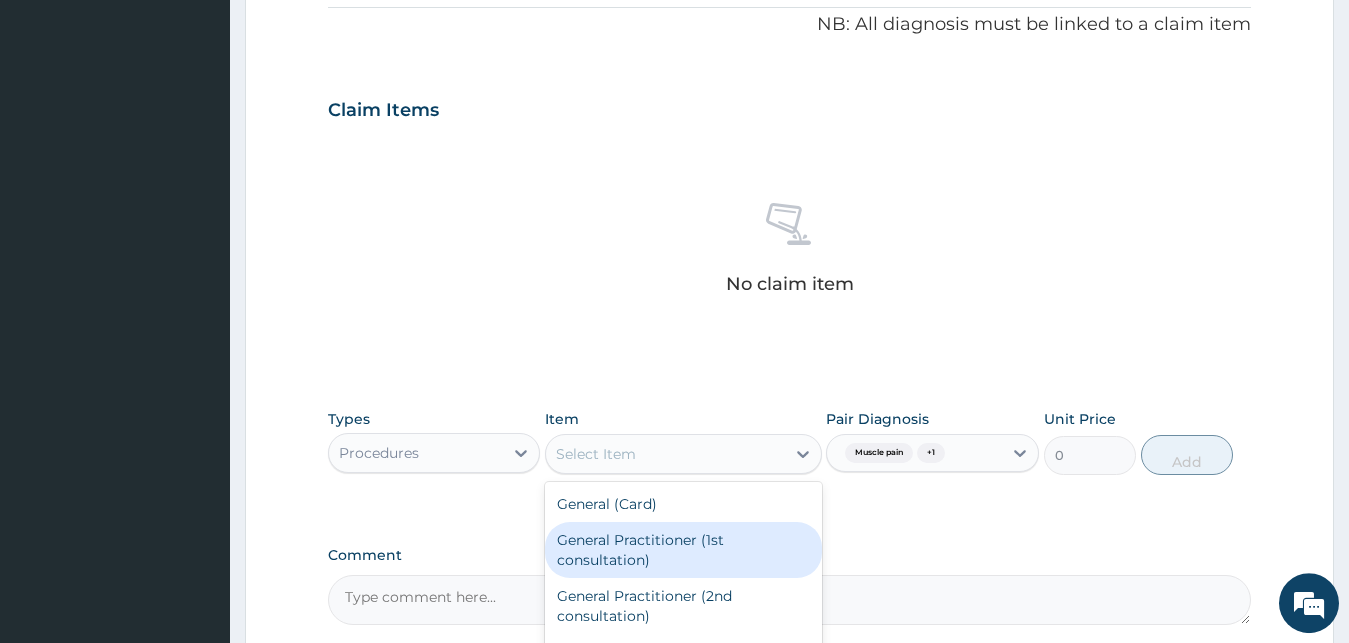 click on "General Practitioner (1st consultation)" at bounding box center (683, 550) 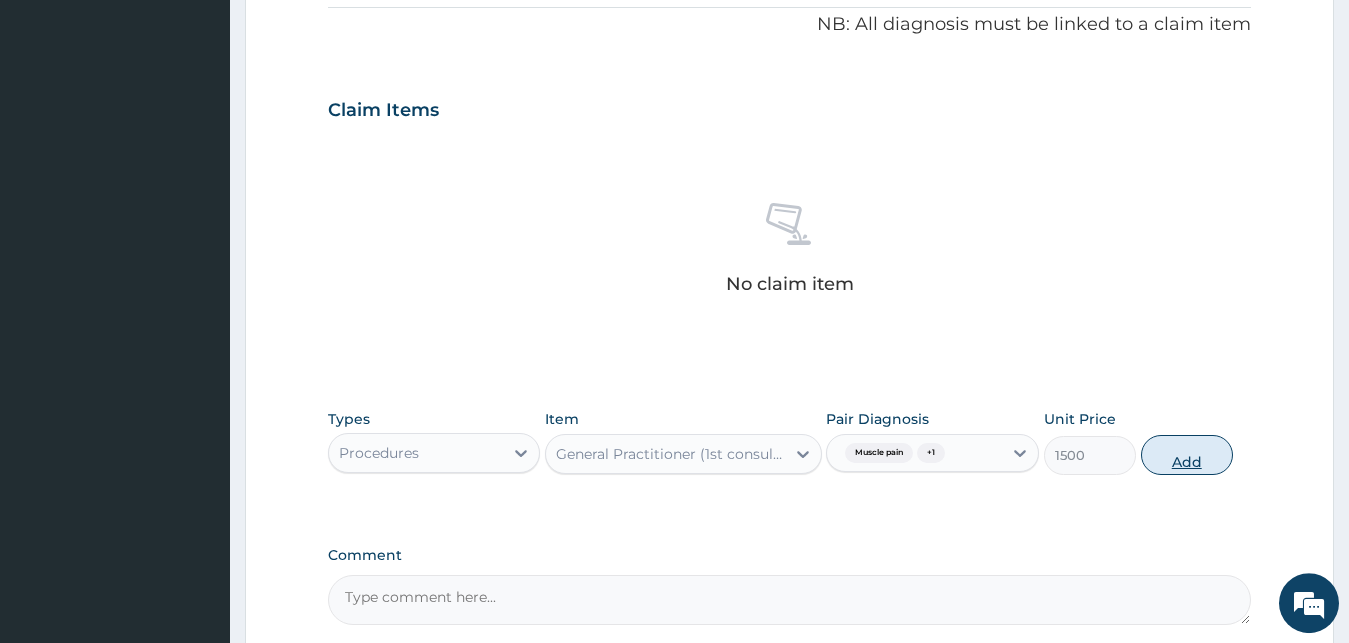 click on "Add" at bounding box center [1187, 455] 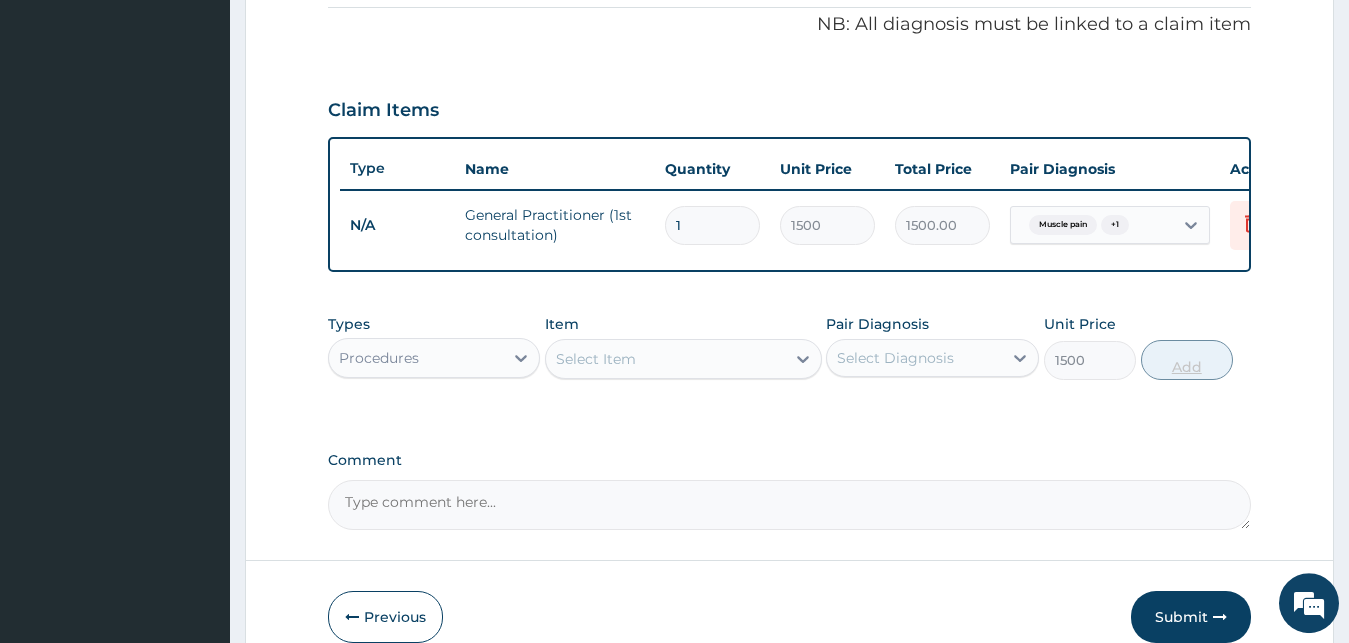 type on "0" 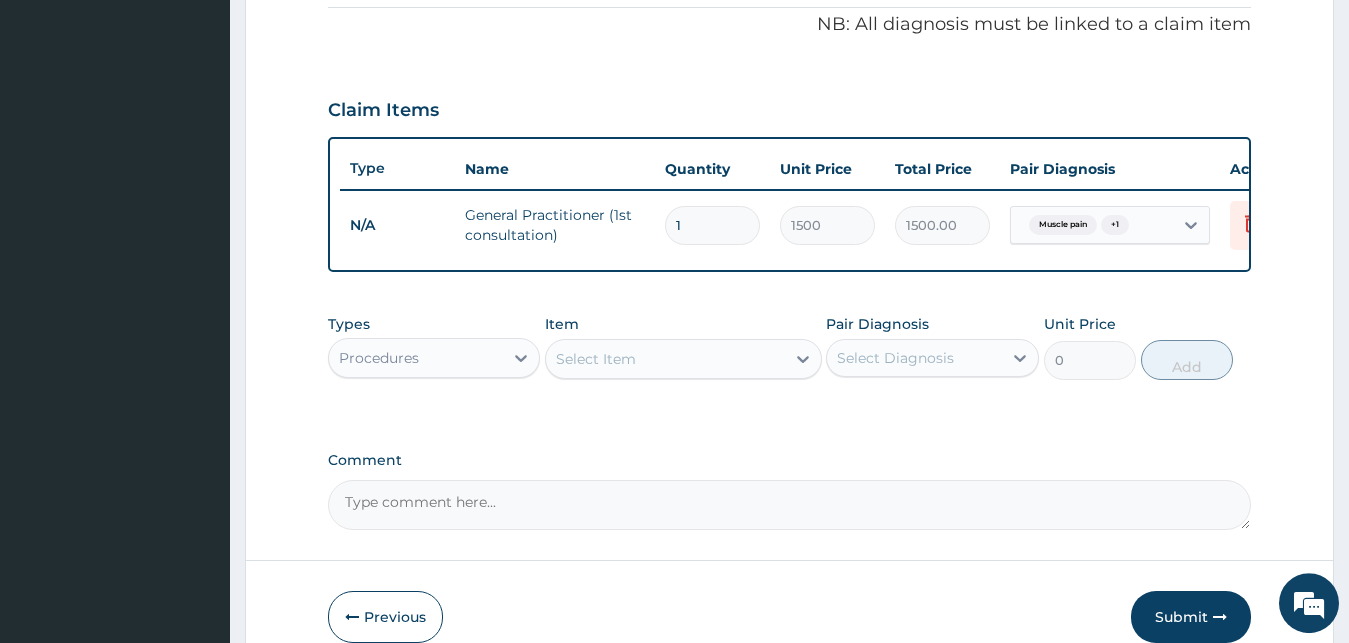 click on "Procedures" at bounding box center [416, 358] 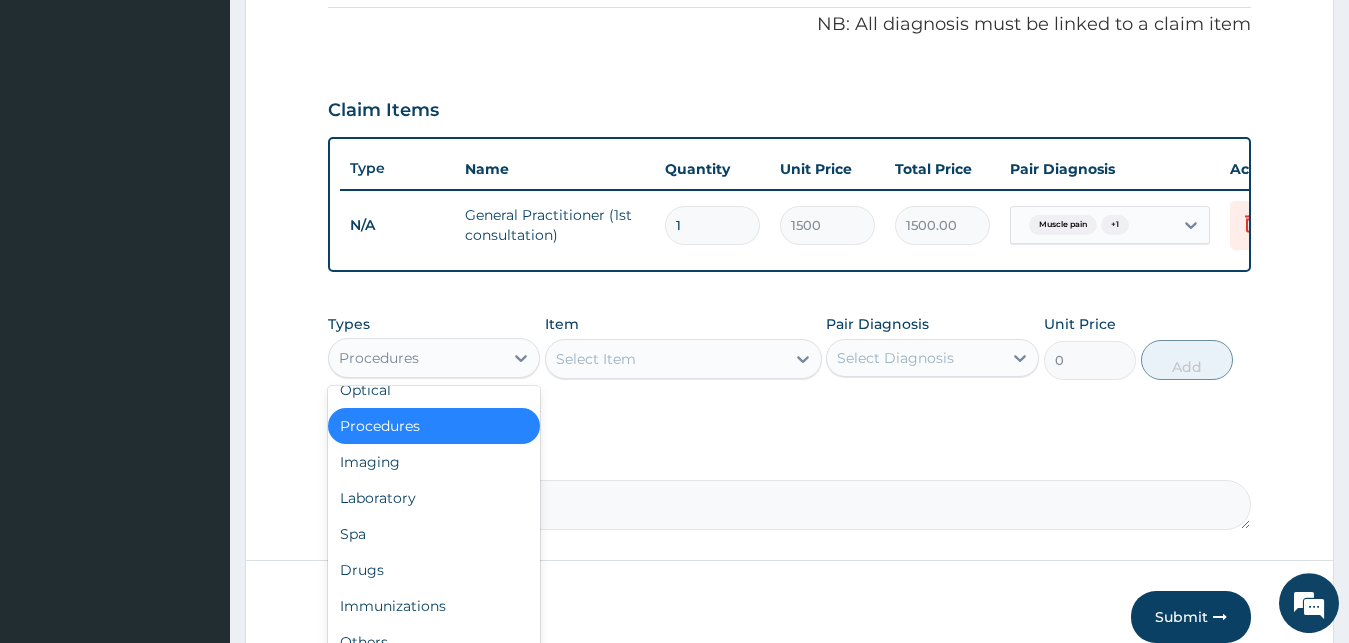 scroll, scrollTop: 68, scrollLeft: 0, axis: vertical 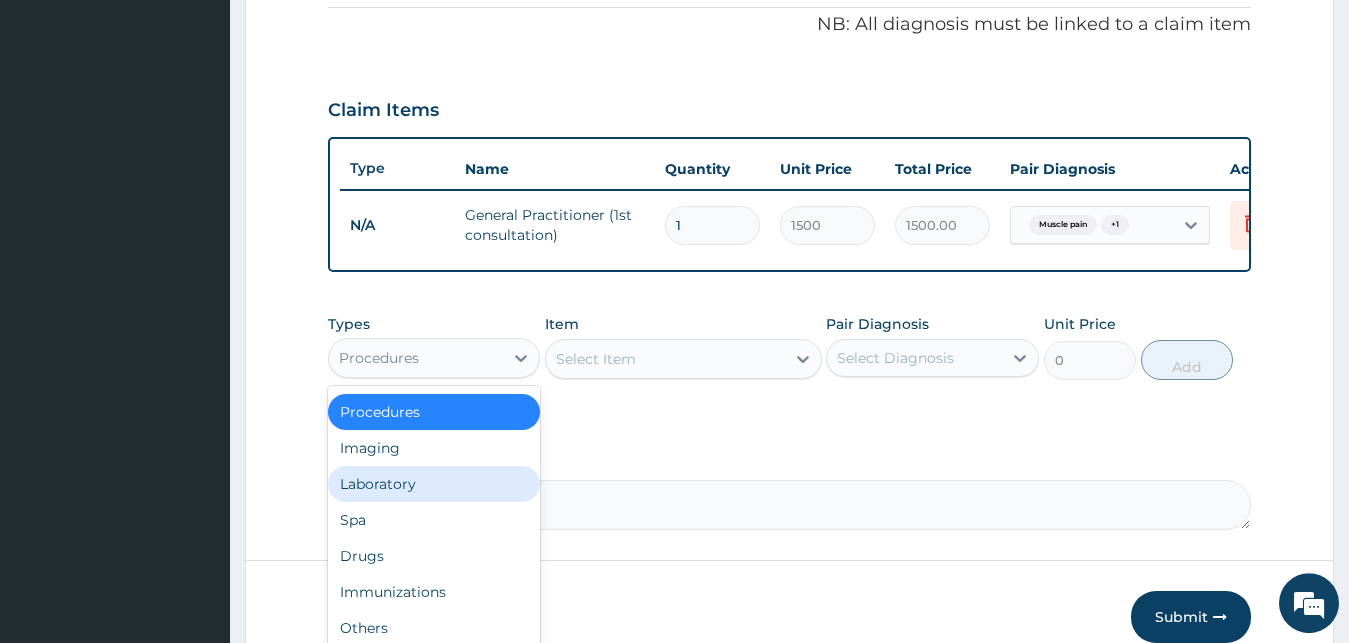 click on "Laboratory" at bounding box center (434, 484) 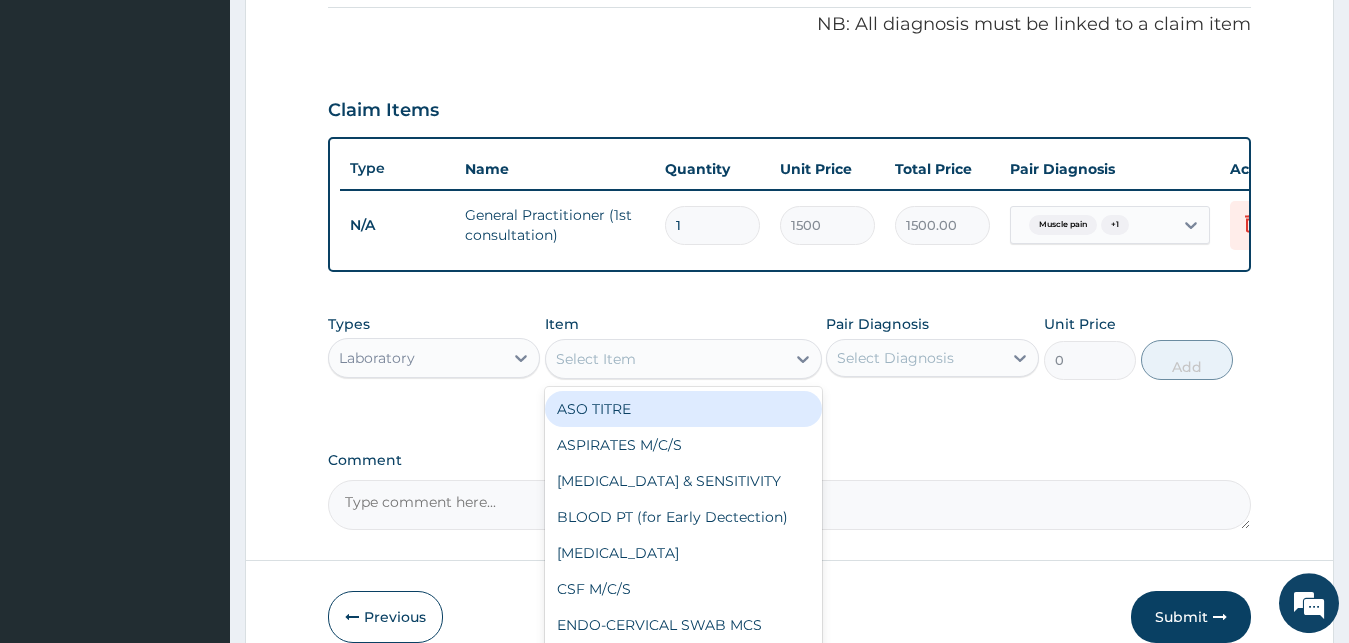 click 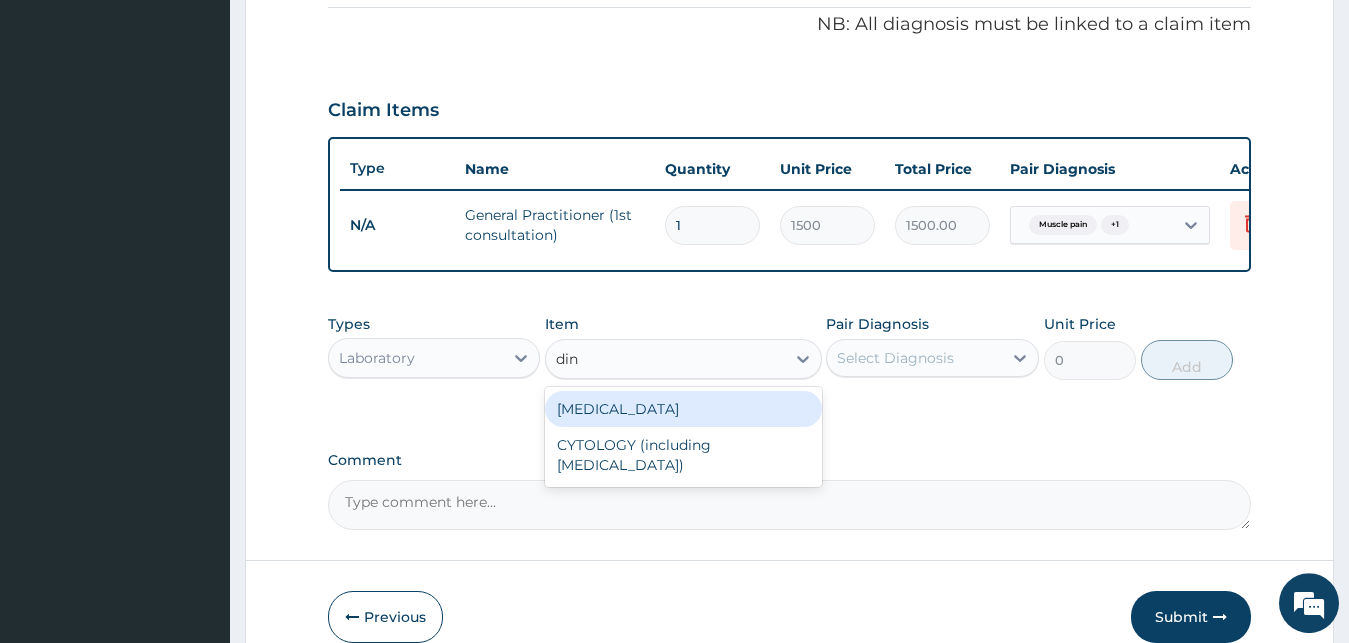 type on "di" 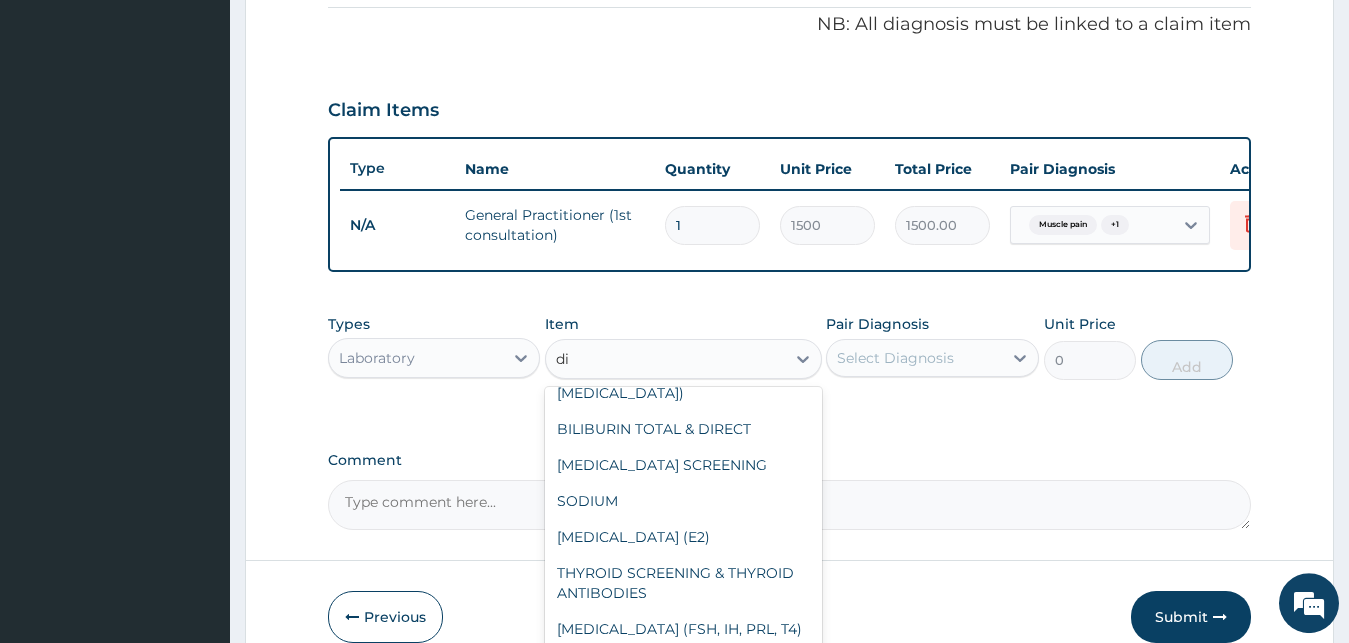 scroll, scrollTop: 227, scrollLeft: 0, axis: vertical 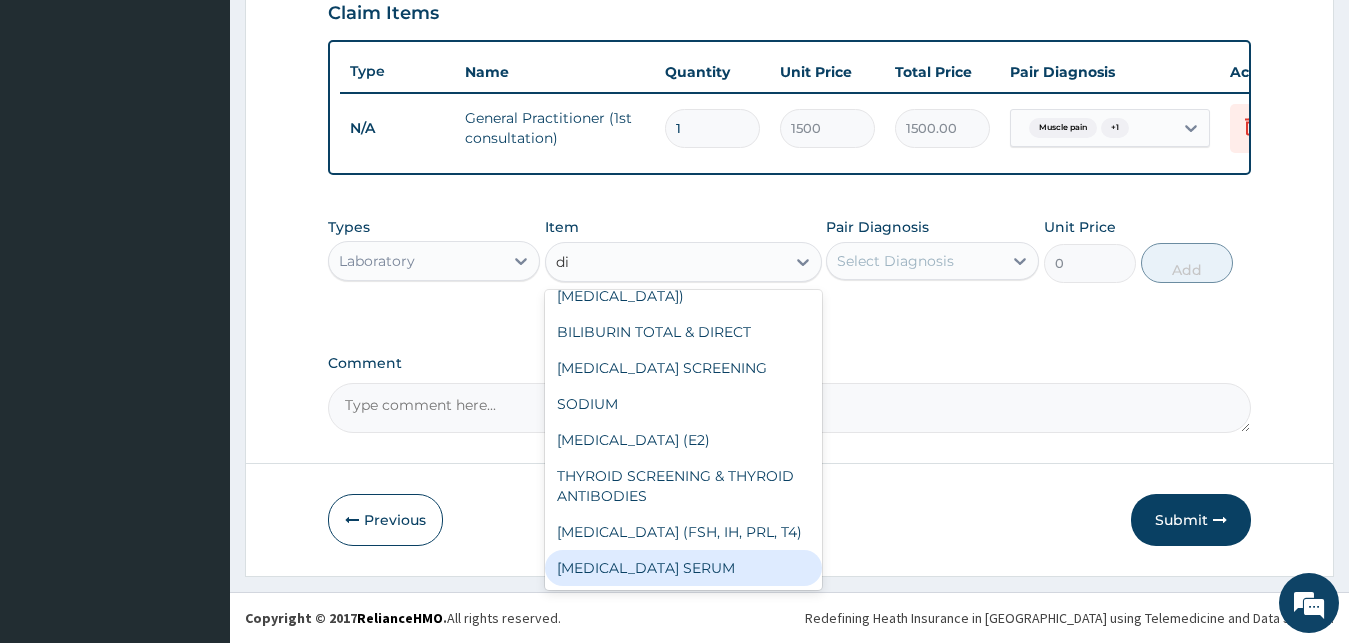 click on "[MEDICAL_DATA] SERUM" at bounding box center [683, 568] 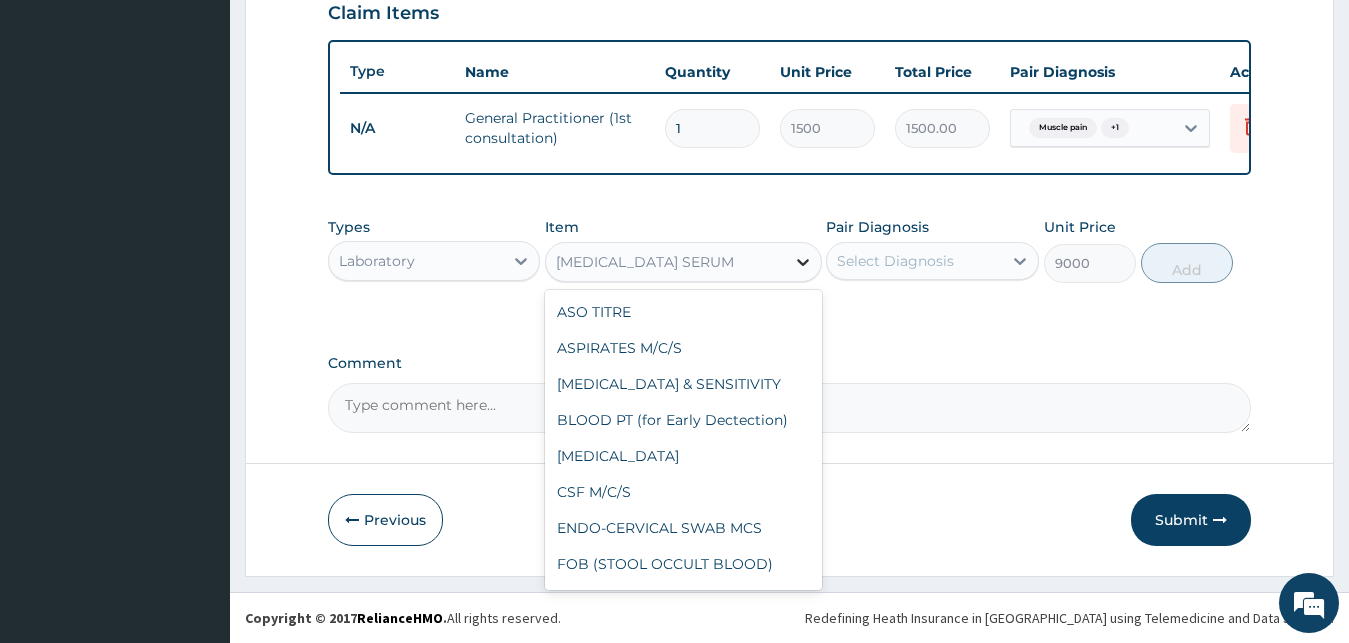 click 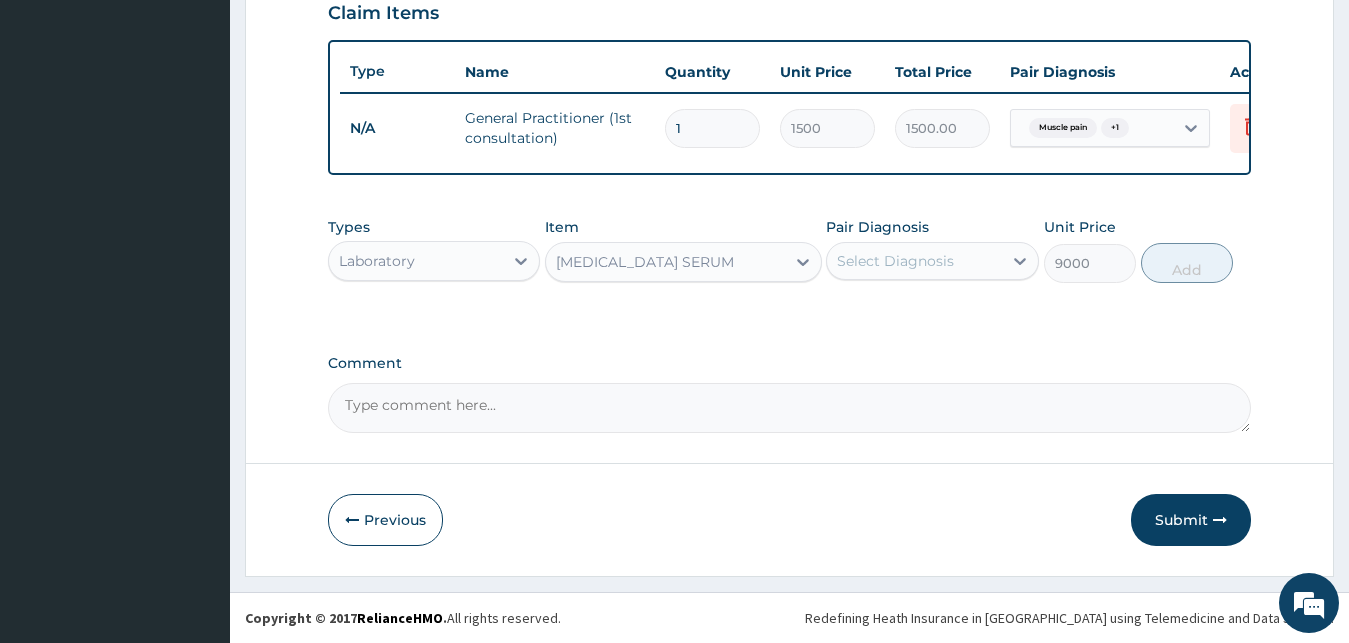 click on "[MEDICAL_DATA] SERUM" at bounding box center (665, 262) 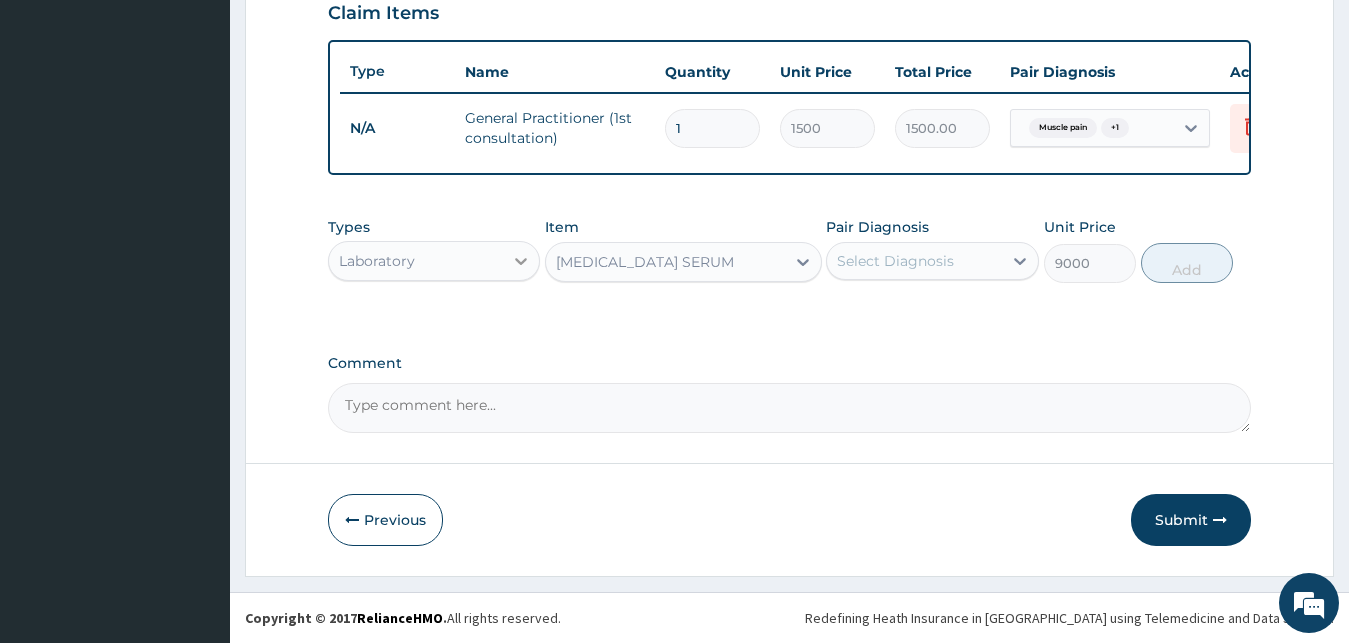 click at bounding box center [521, 261] 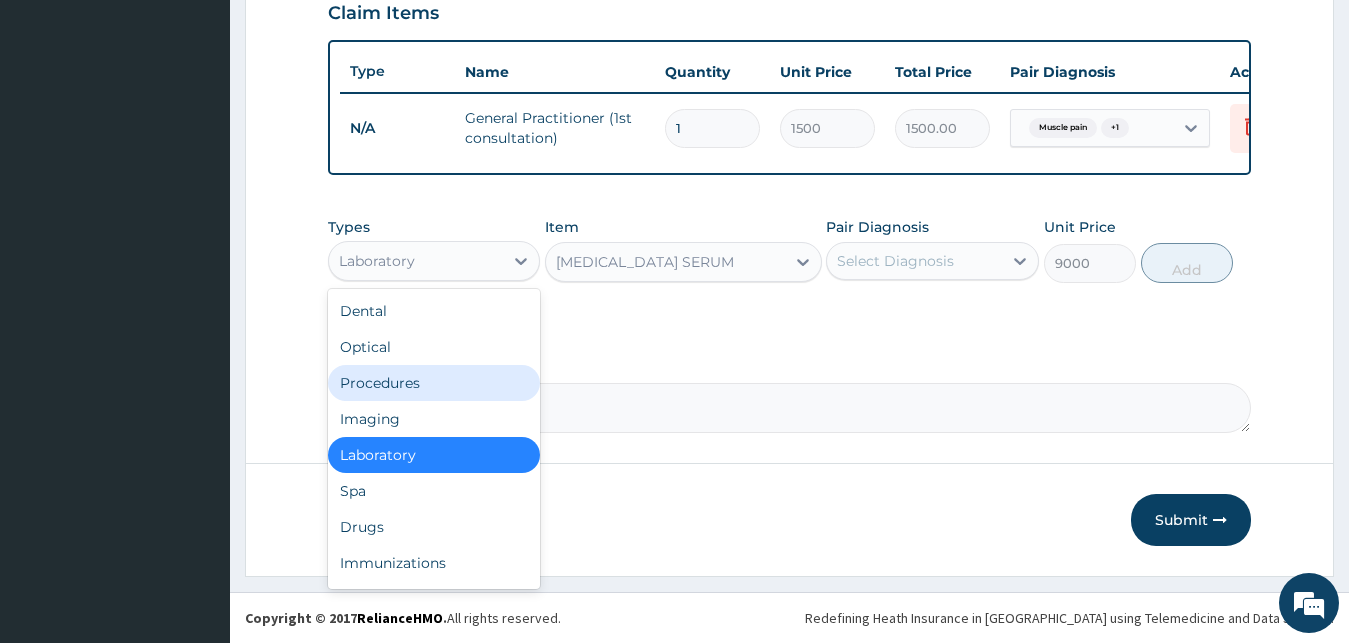 click on "Procedures" at bounding box center (434, 383) 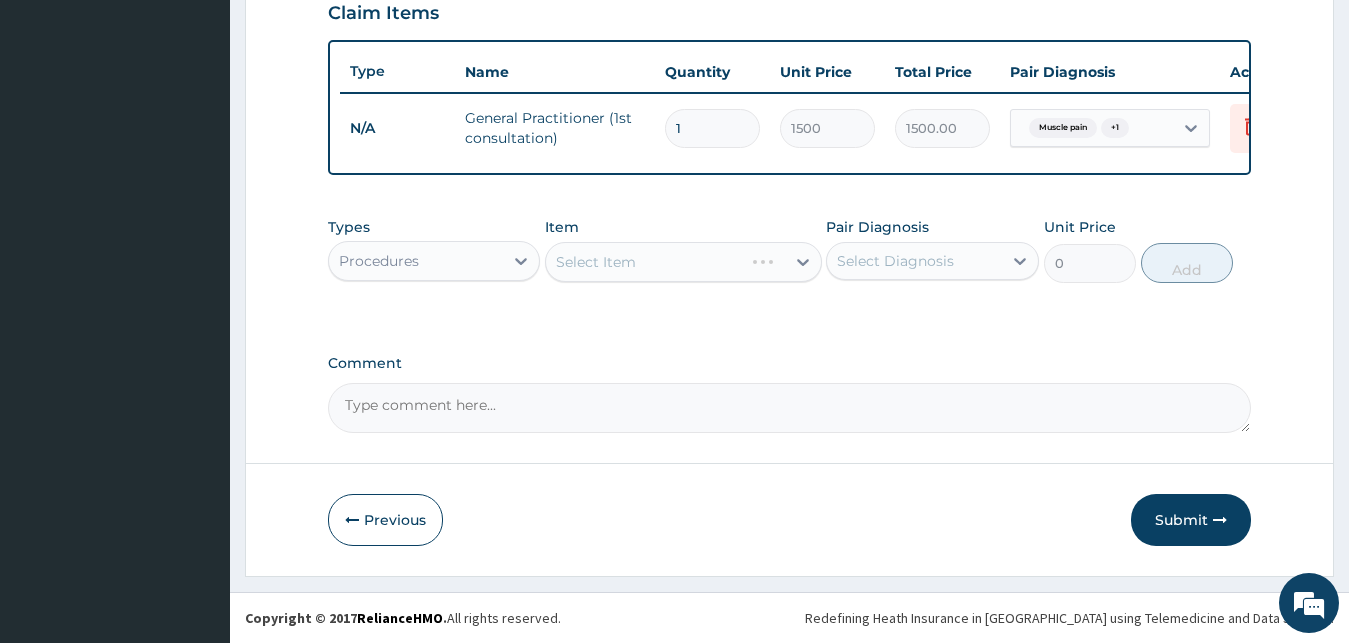 click on "Select Item" at bounding box center (683, 262) 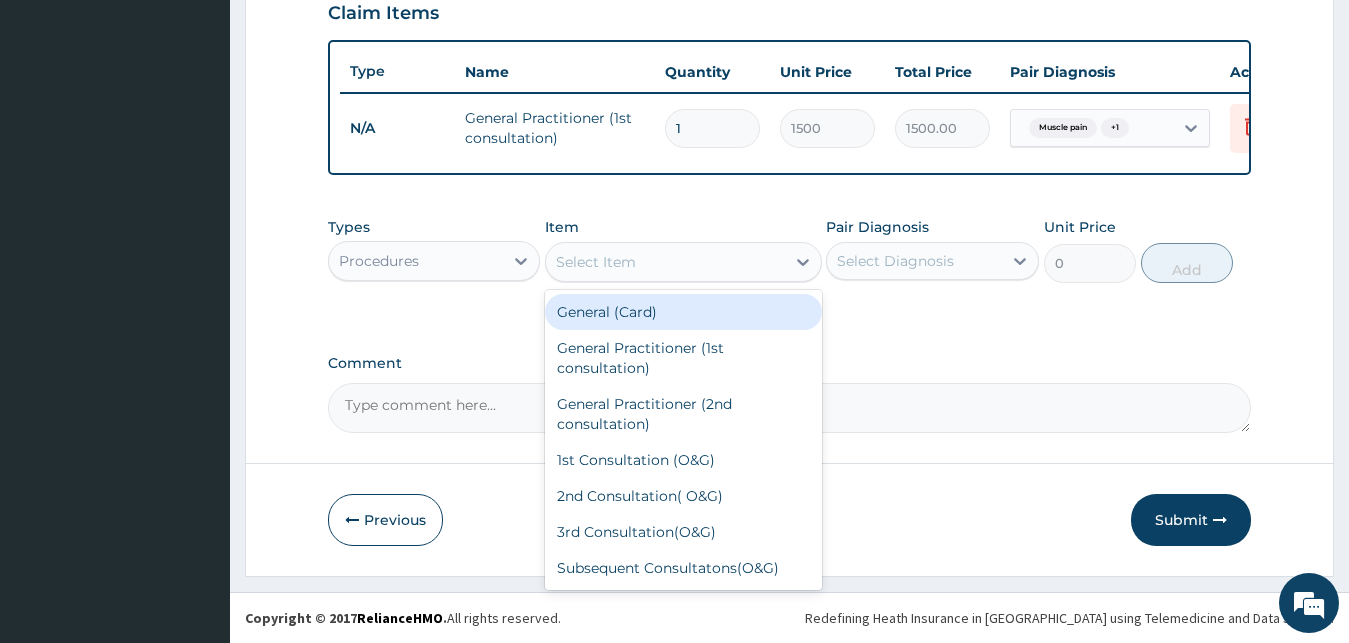 click on "Select Item" at bounding box center (665, 262) 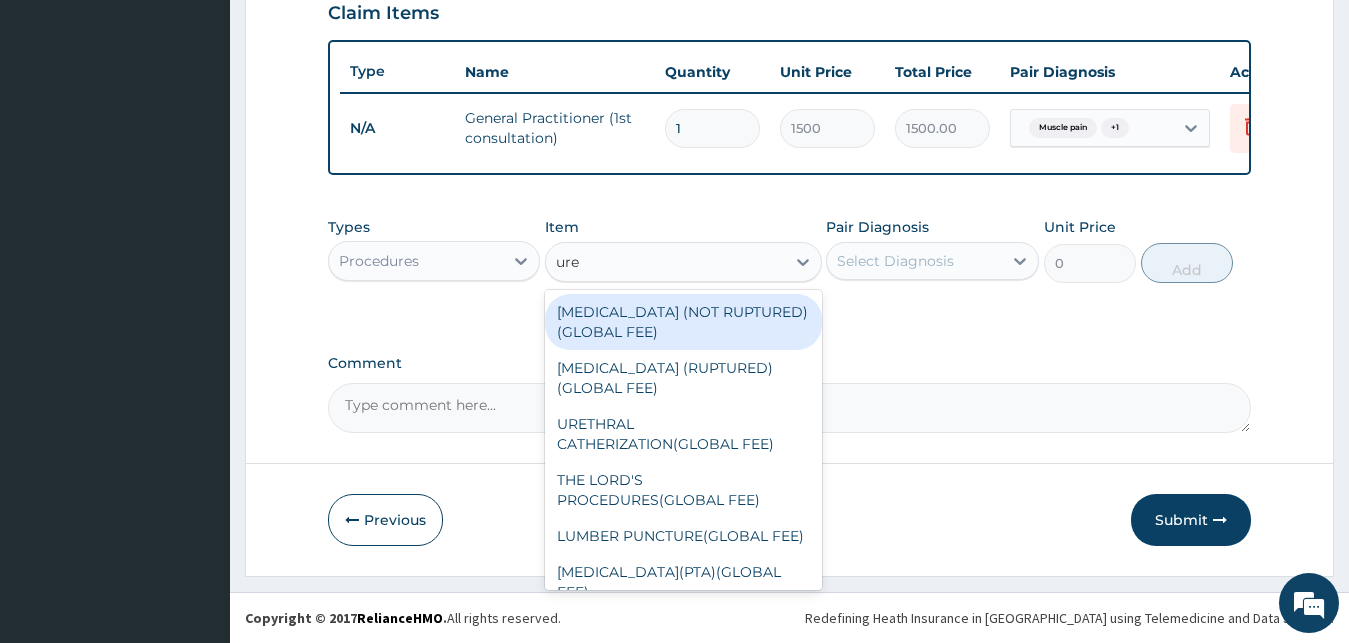 type on "uret" 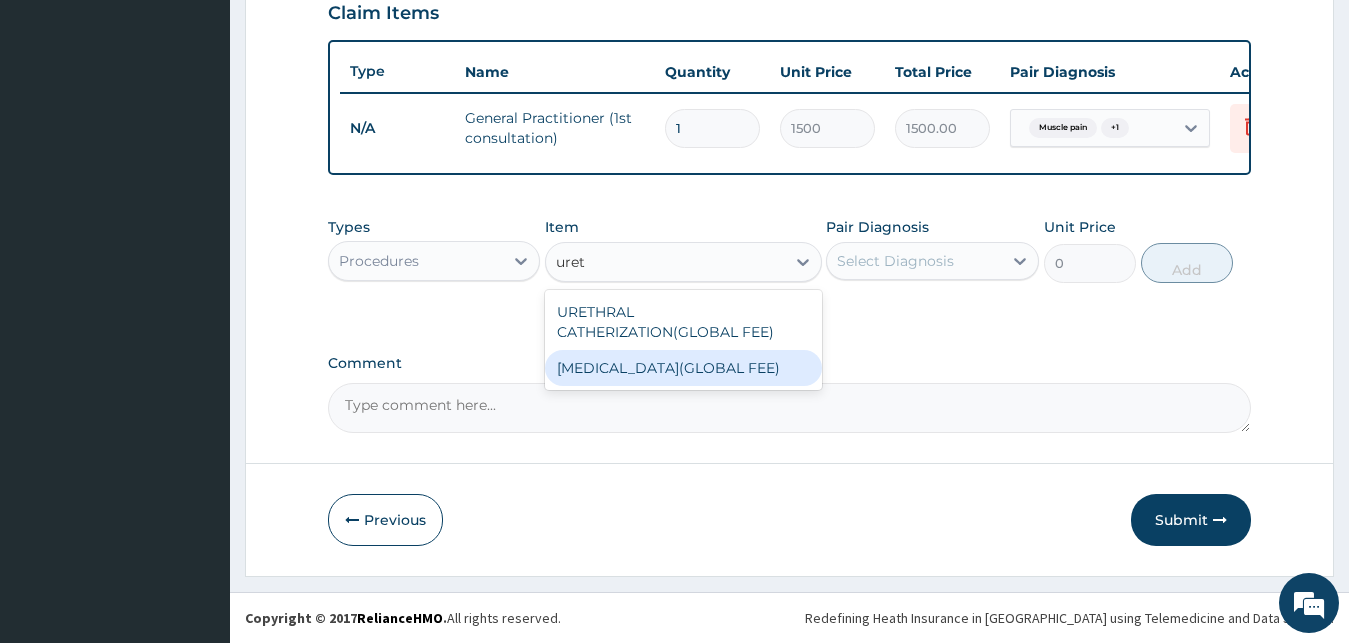 click on "[MEDICAL_DATA](GLOBAL FEE)" at bounding box center (683, 368) 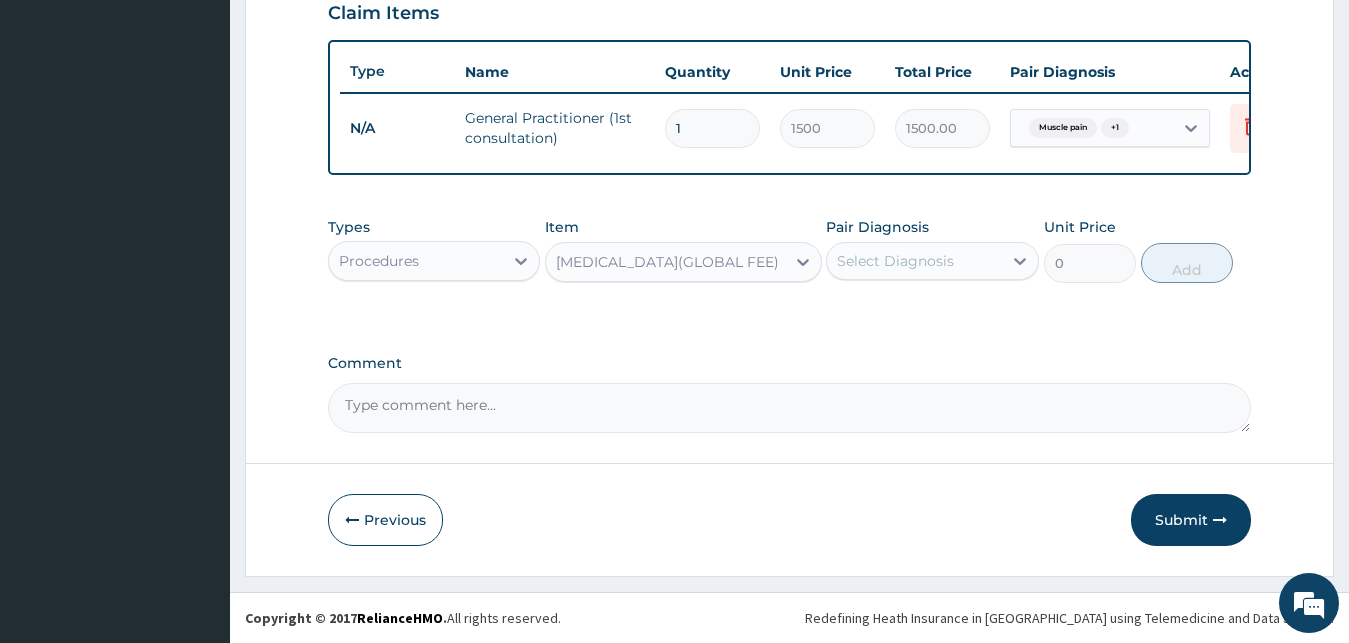 type 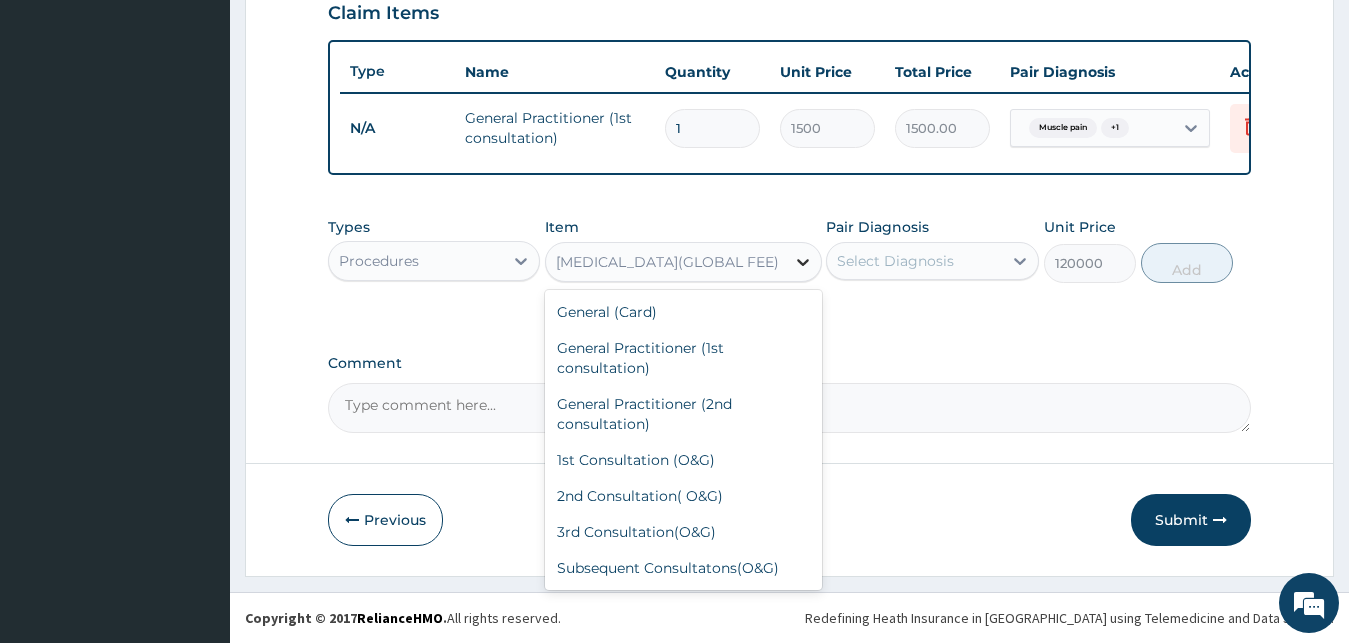 click 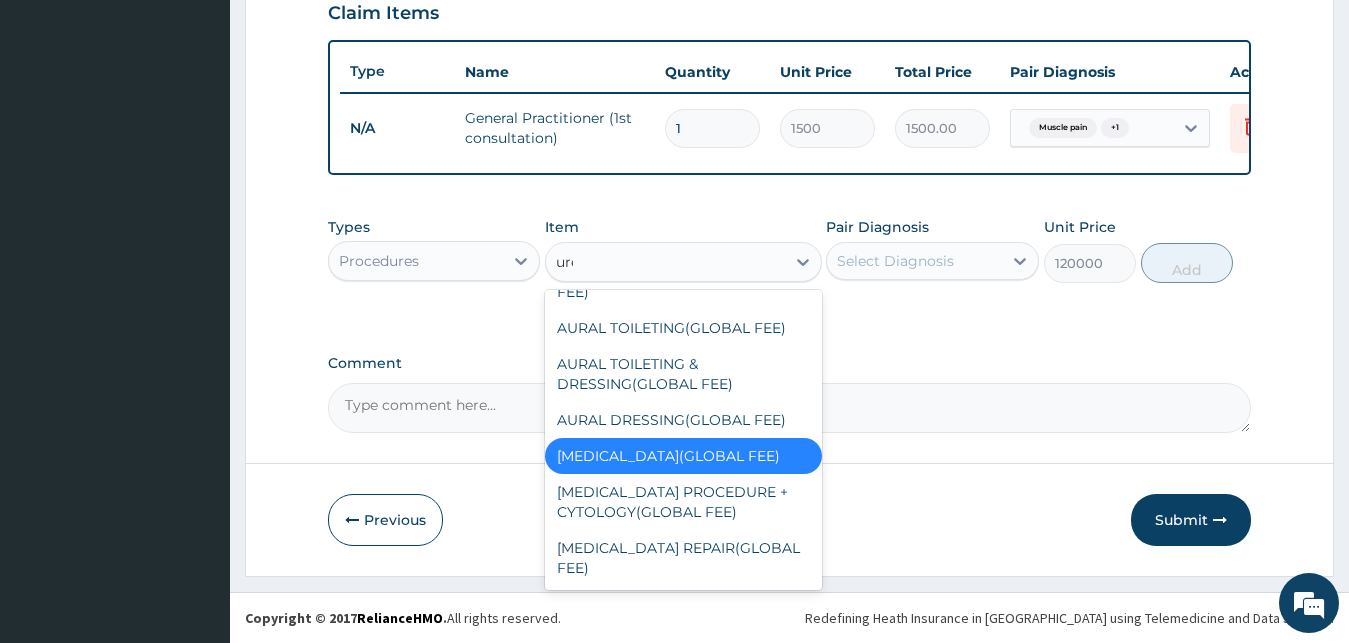 scroll, scrollTop: 192, scrollLeft: 0, axis: vertical 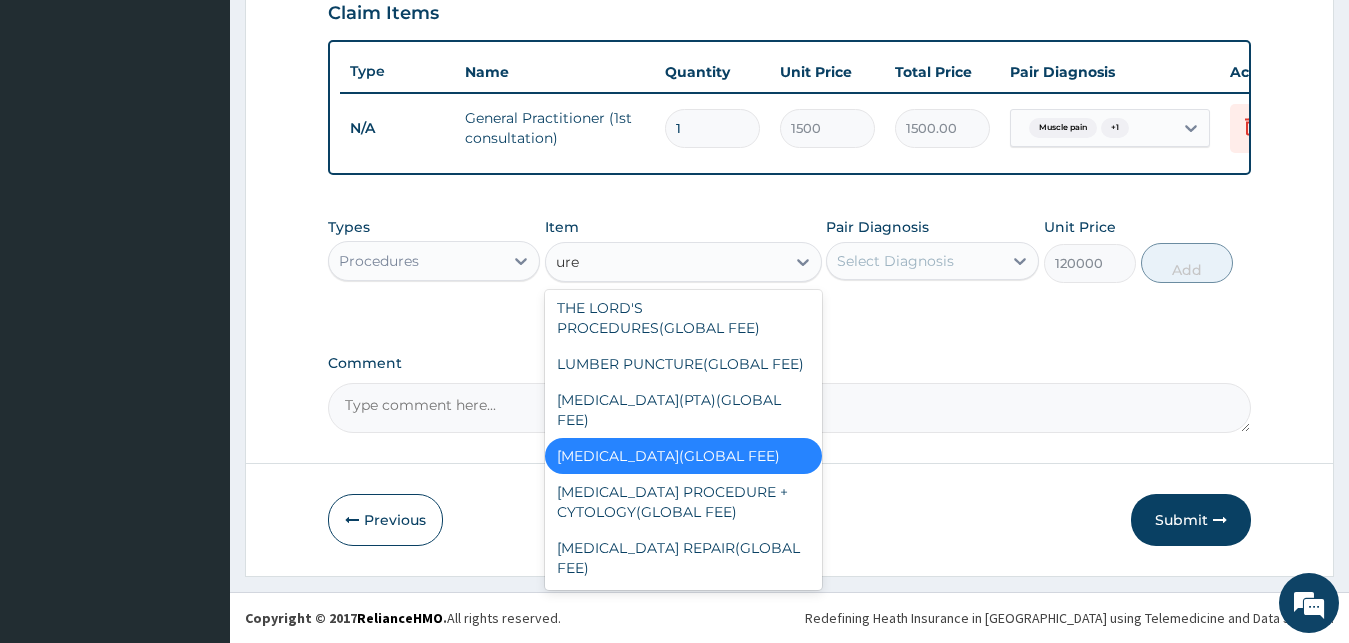 type on "uret" 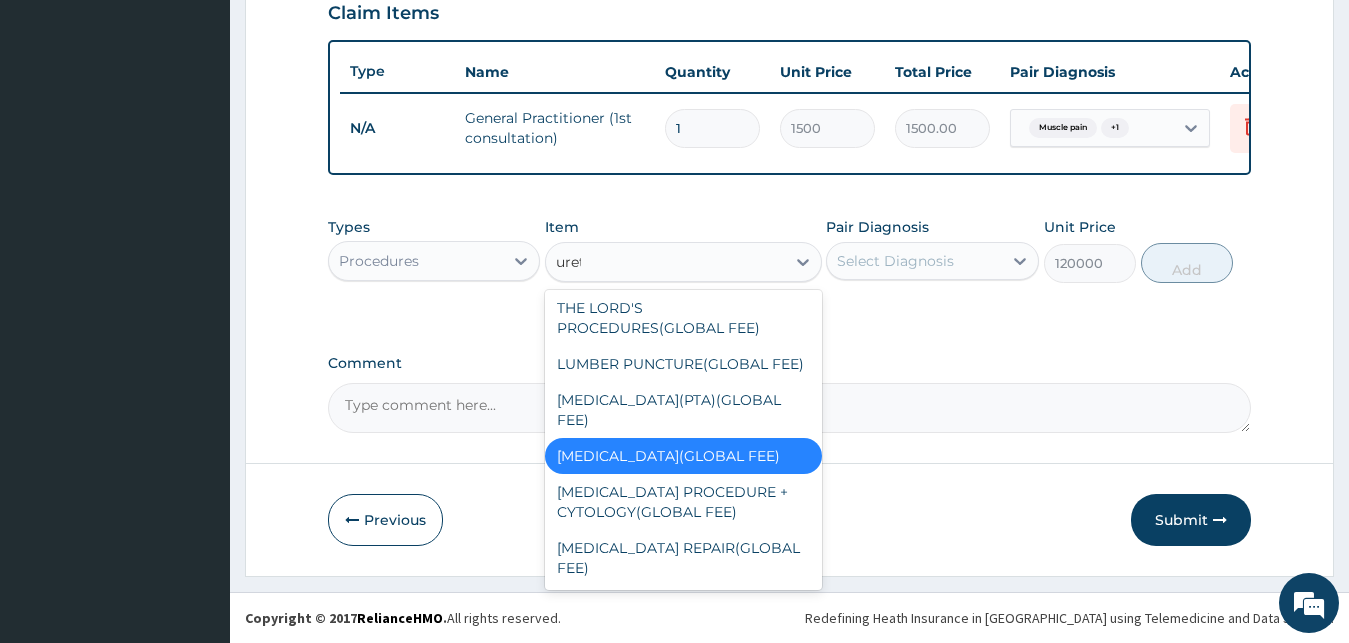 scroll, scrollTop: 0, scrollLeft: 0, axis: both 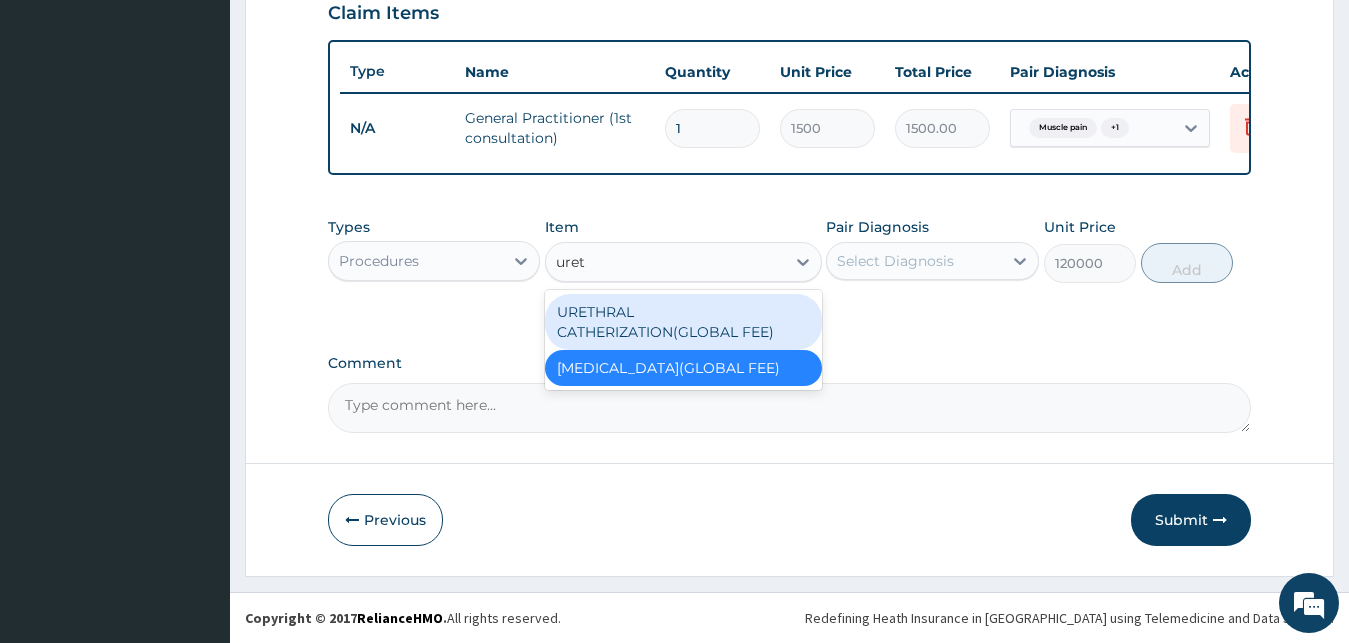 click on "URETHRAL CATHERIZATION(GLOBAL FEE)" at bounding box center [683, 322] 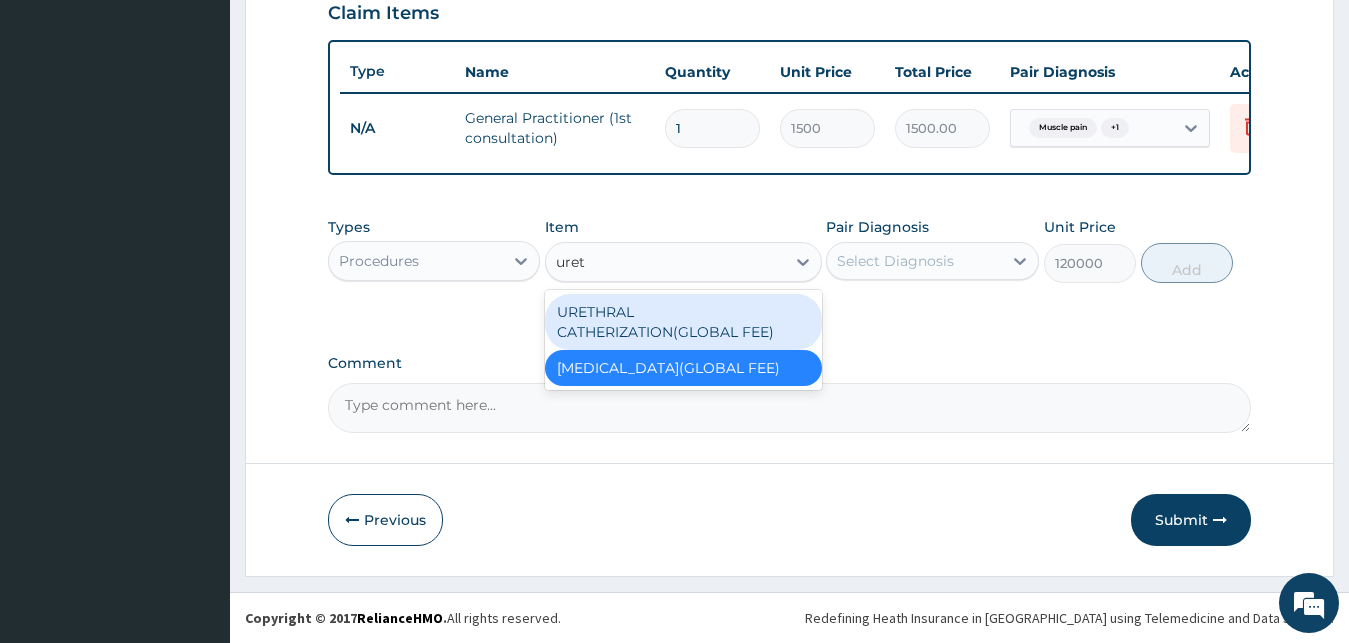 type 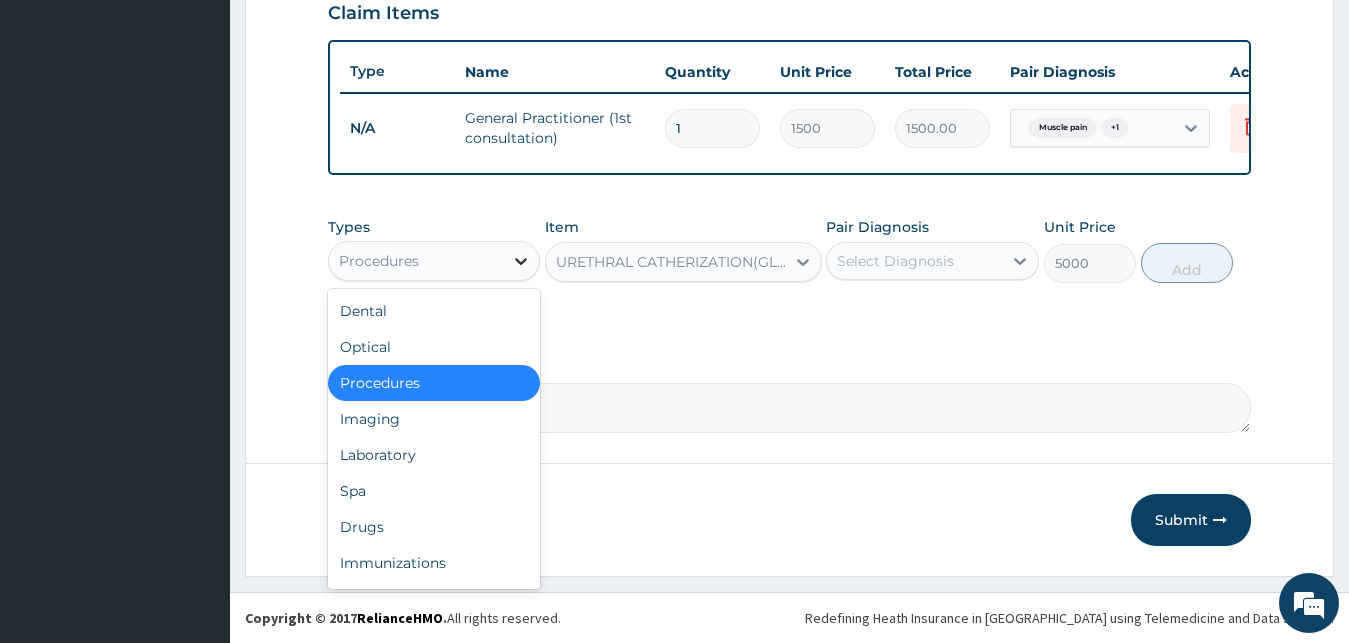 click at bounding box center (521, 261) 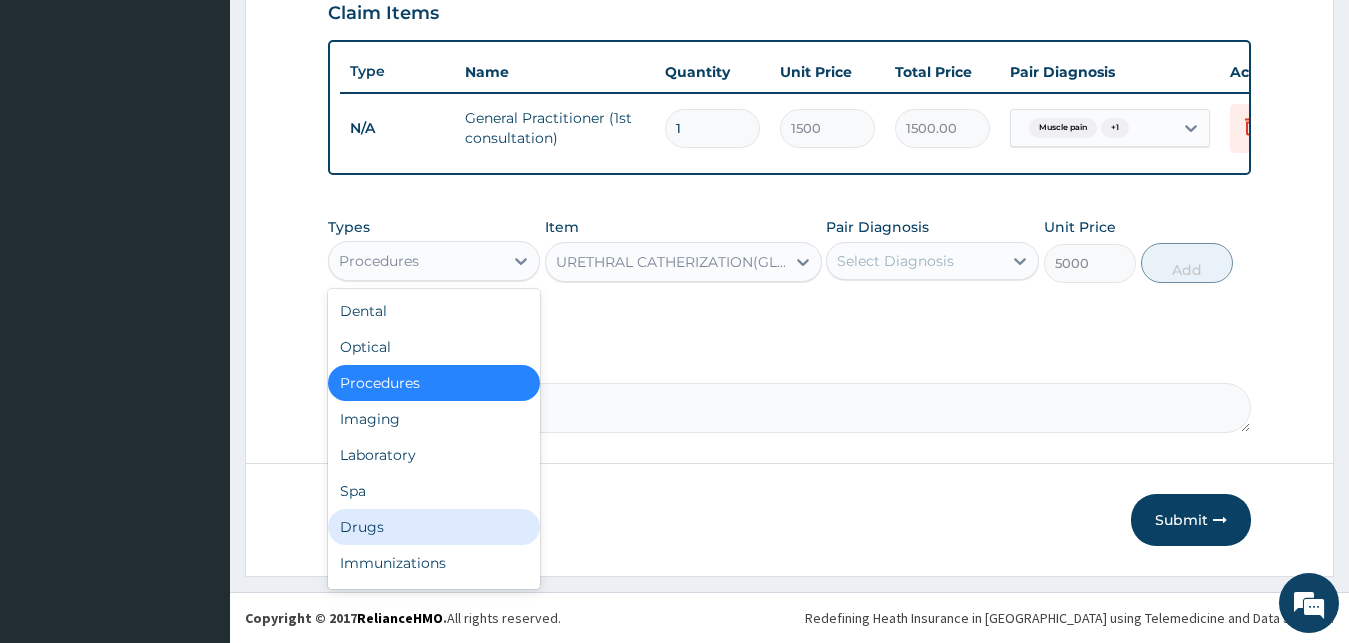 click on "Drugs" at bounding box center (434, 527) 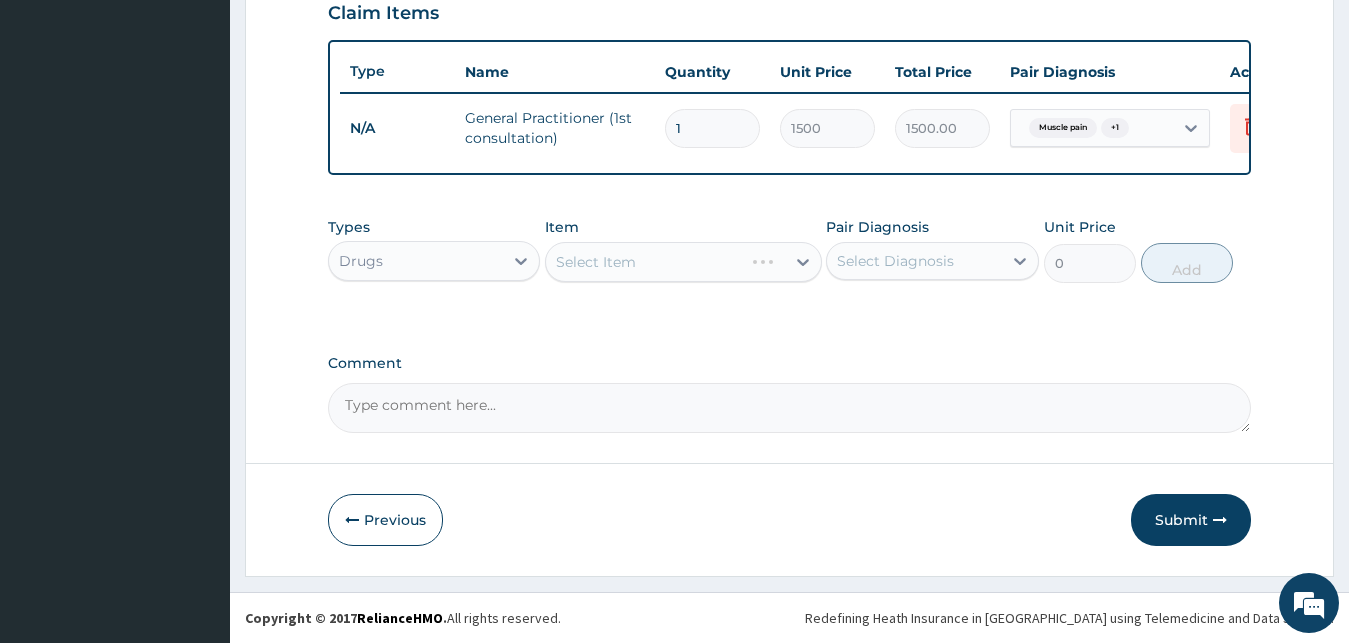 drag, startPoint x: 655, startPoint y: 267, endPoint x: 667, endPoint y: 260, distance: 13.892444 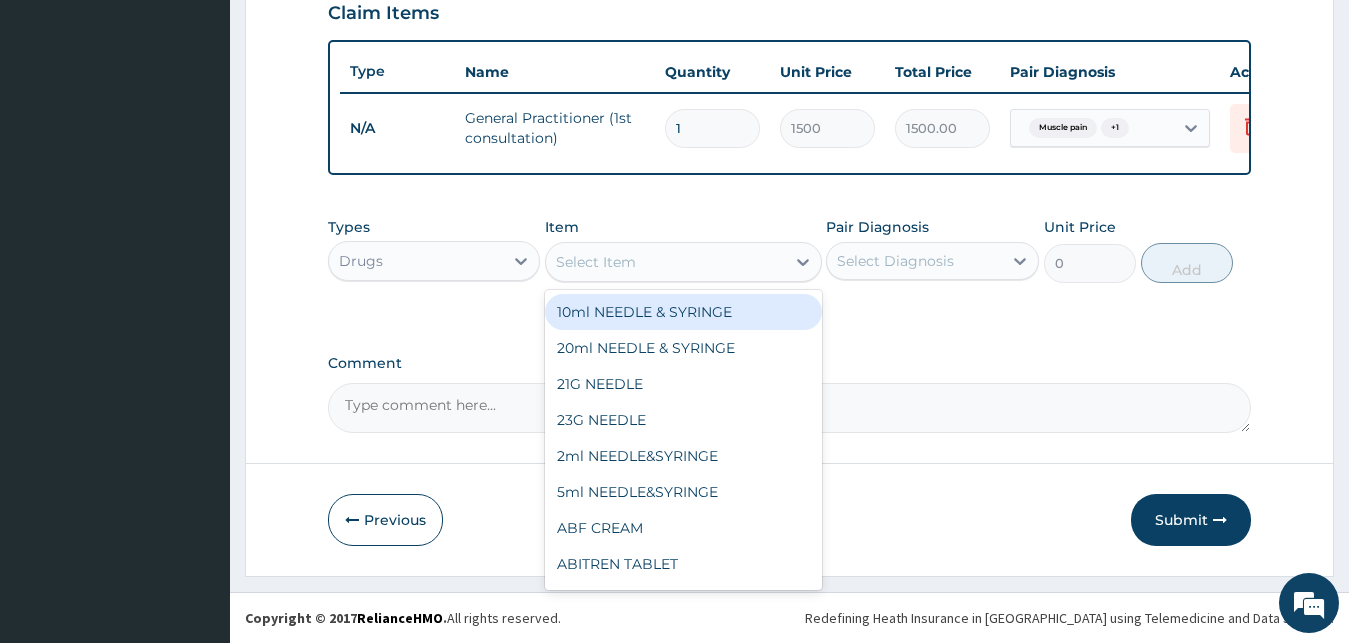 click on "Select Item" at bounding box center [665, 262] 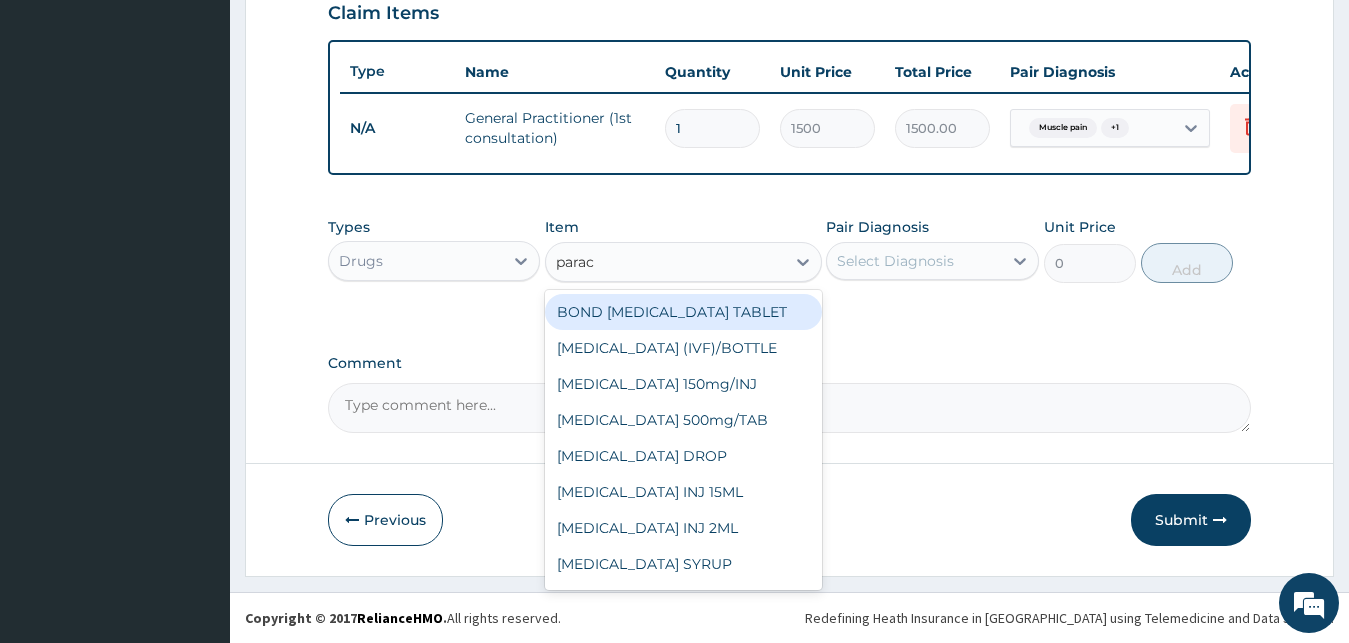 type on "parace" 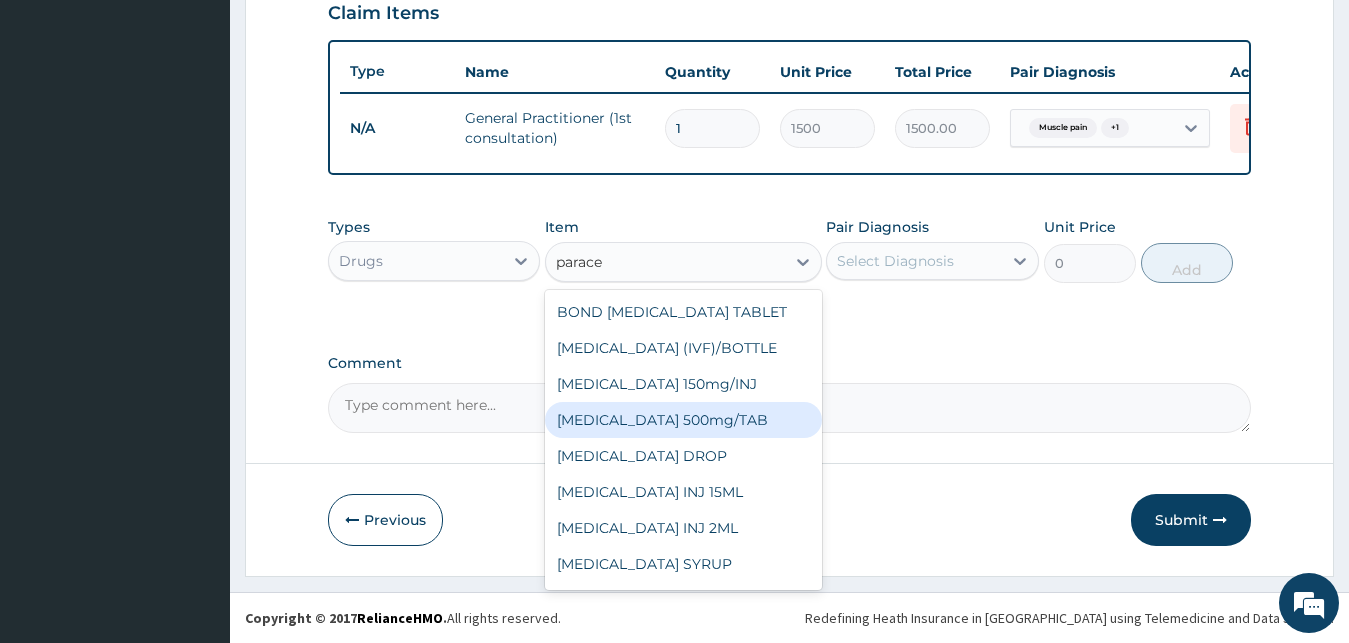 click on "[MEDICAL_DATA] 500mg/TAB" at bounding box center [683, 420] 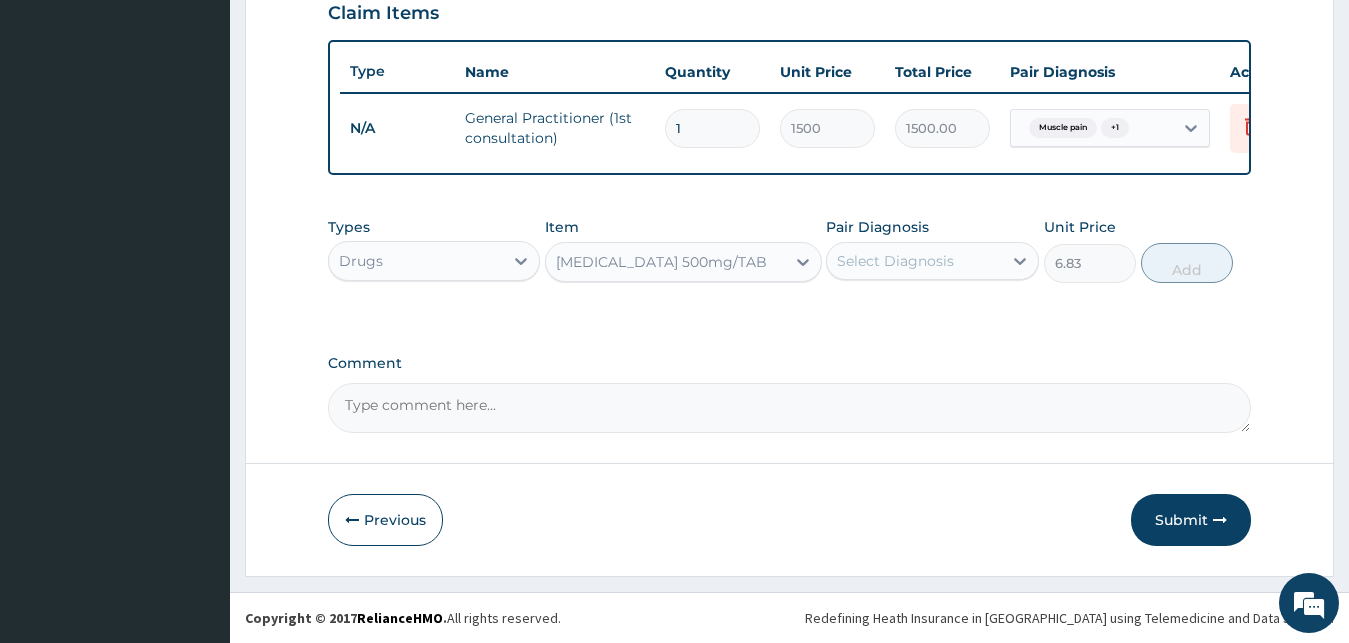 click on "Select Diagnosis" at bounding box center (914, 261) 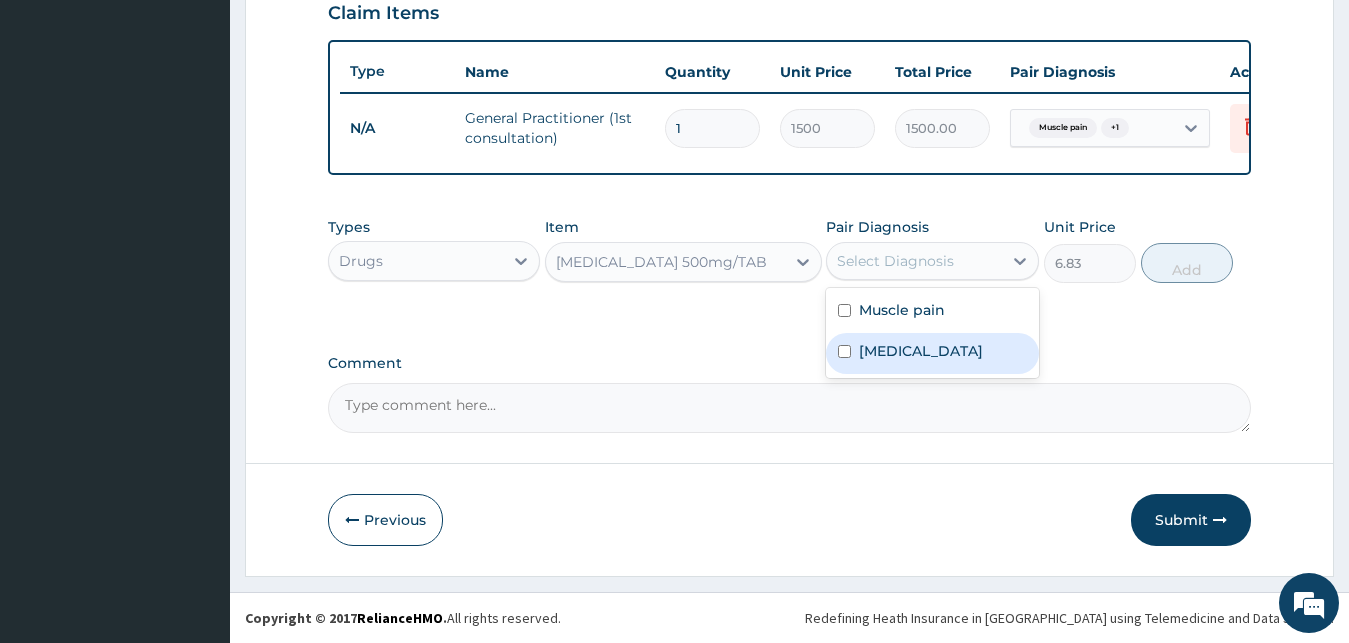 click on "[MEDICAL_DATA]" at bounding box center [932, 353] 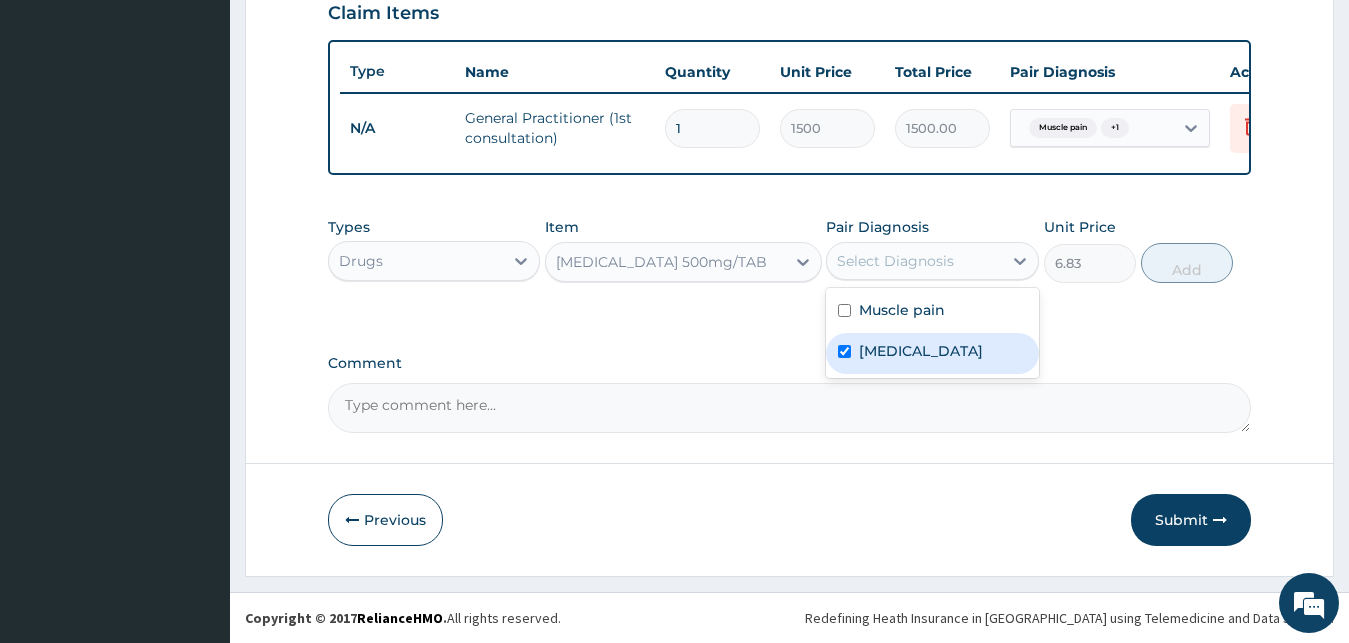checkbox on "true" 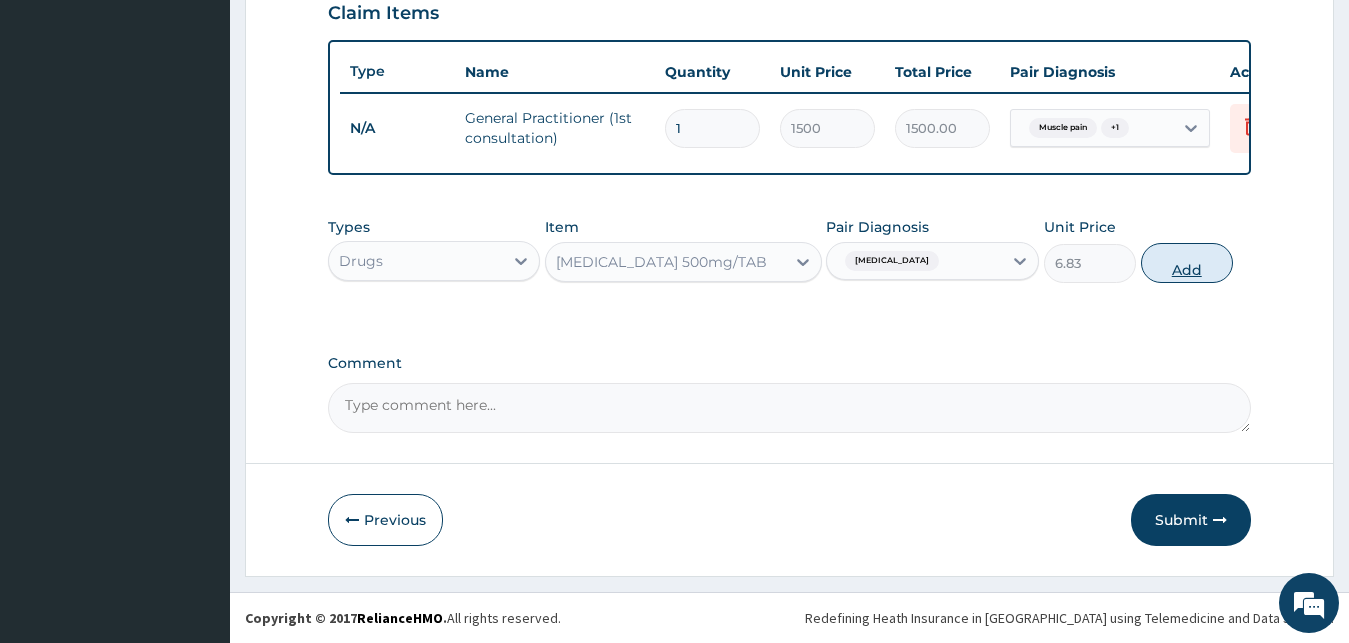 click on "Add" at bounding box center (1187, 263) 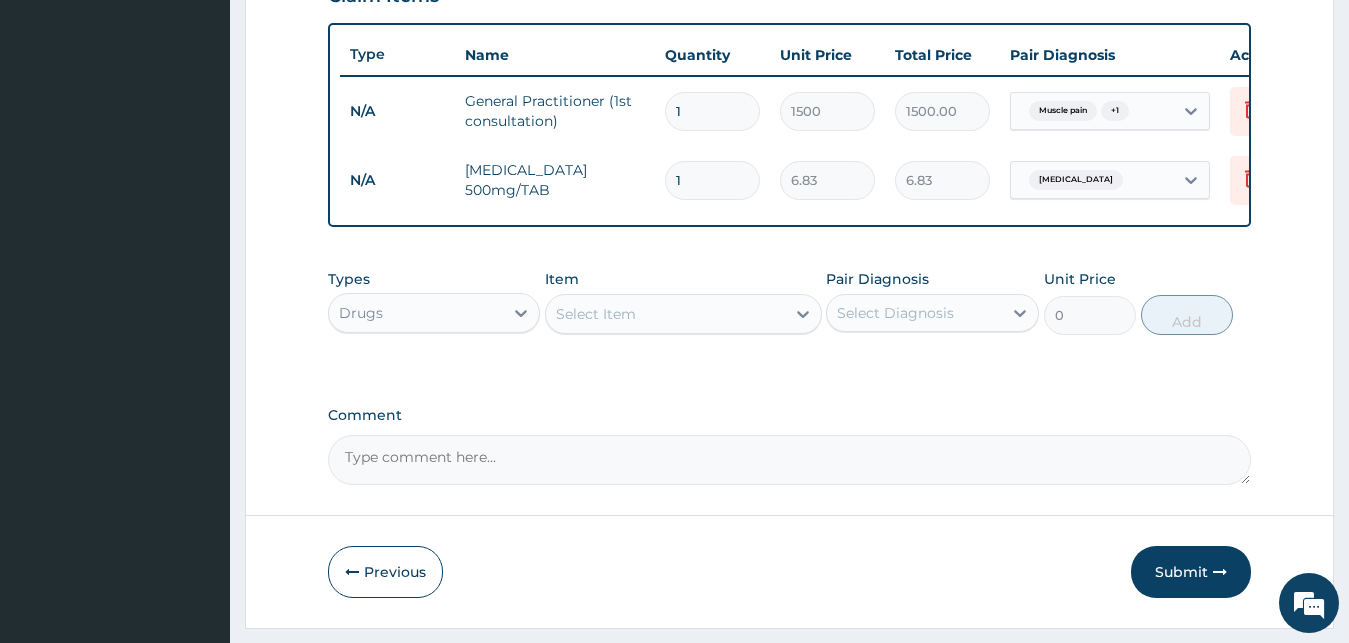 type 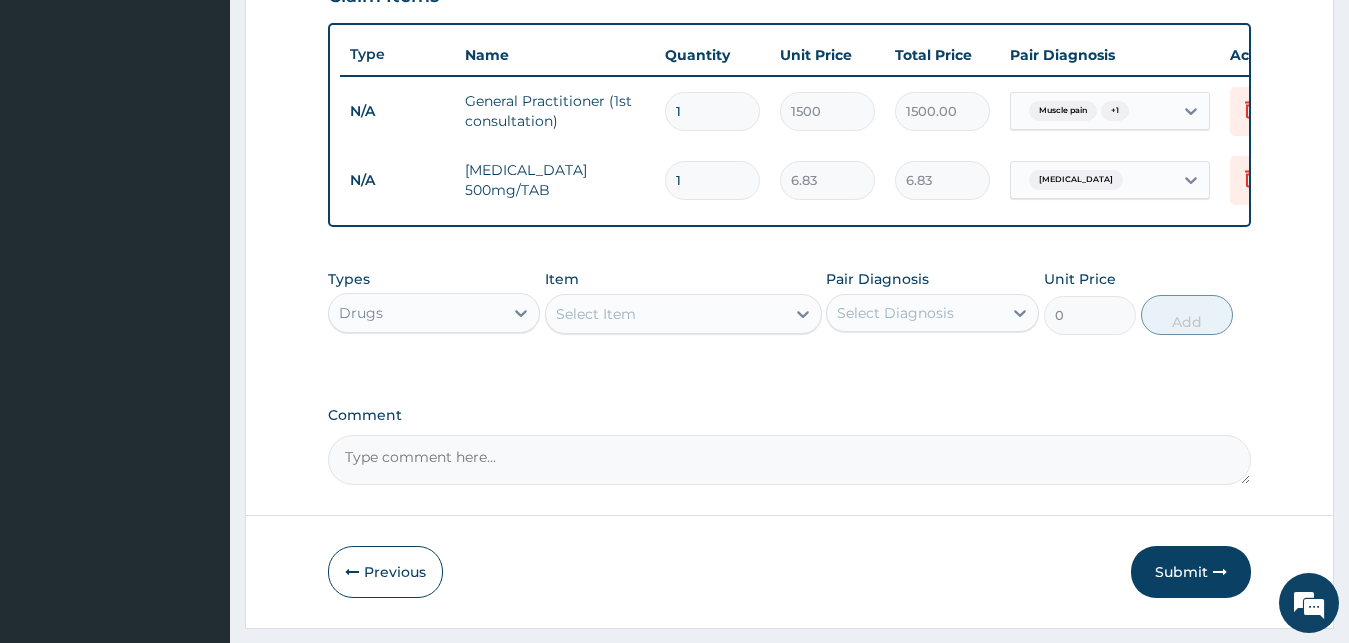 type on "0.00" 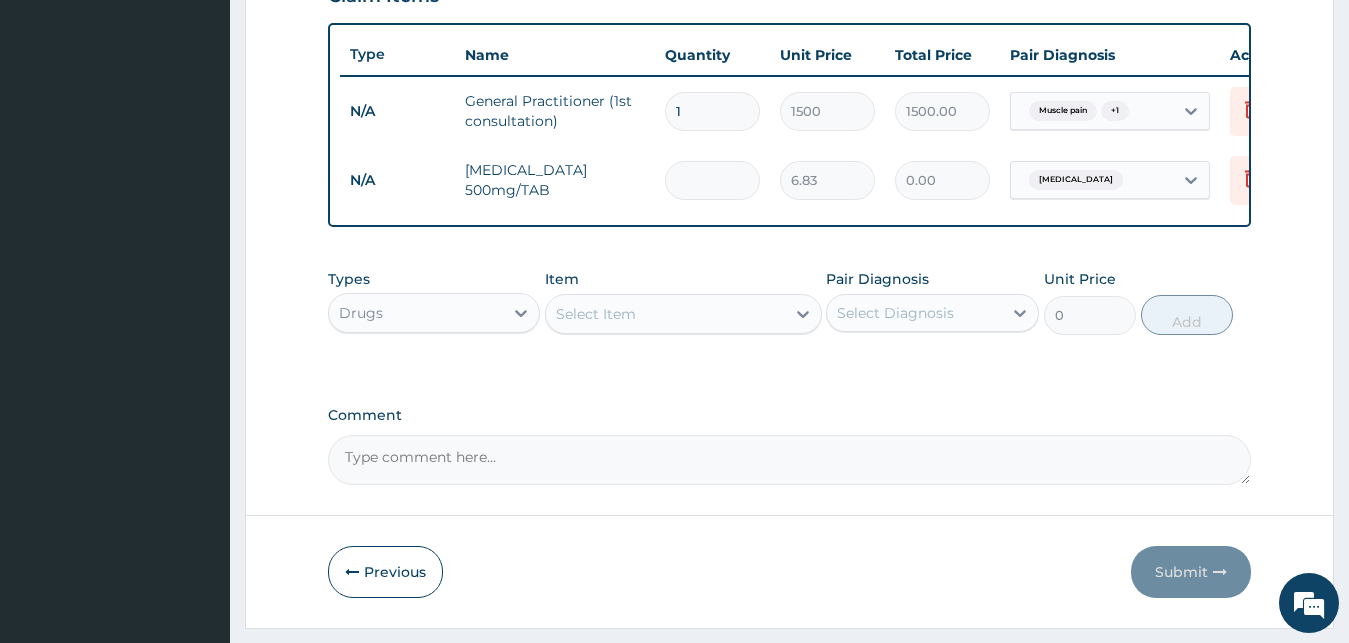 type on "0" 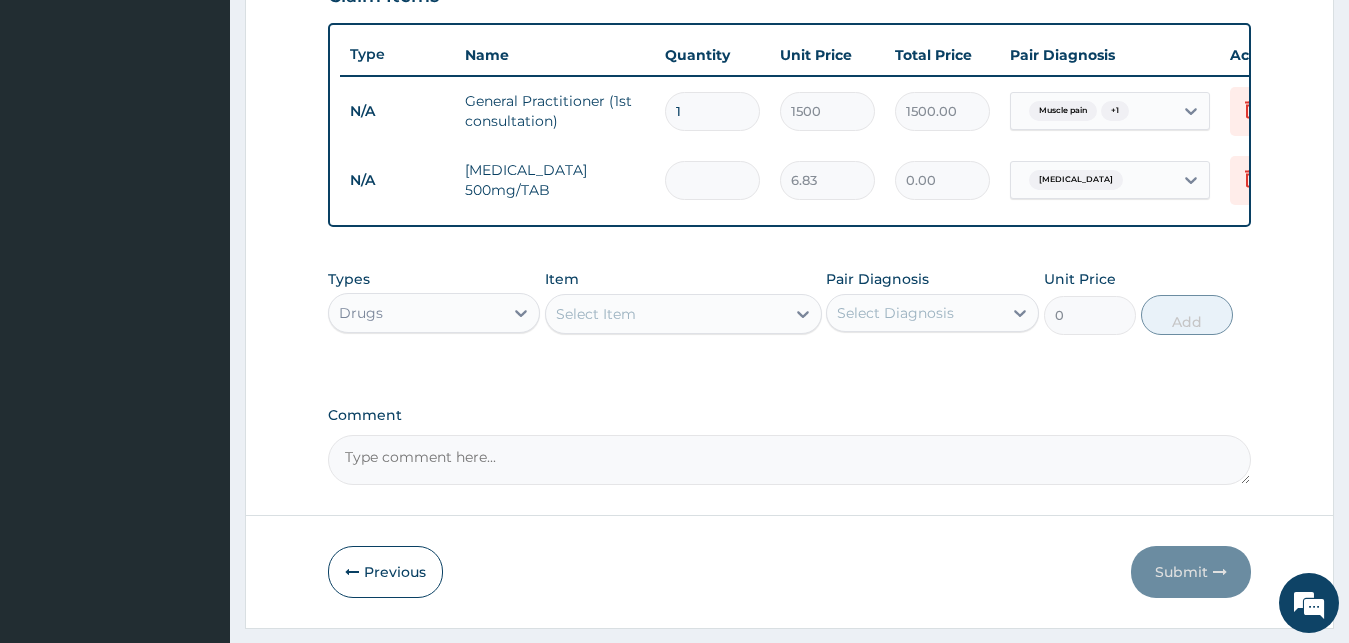type on "2" 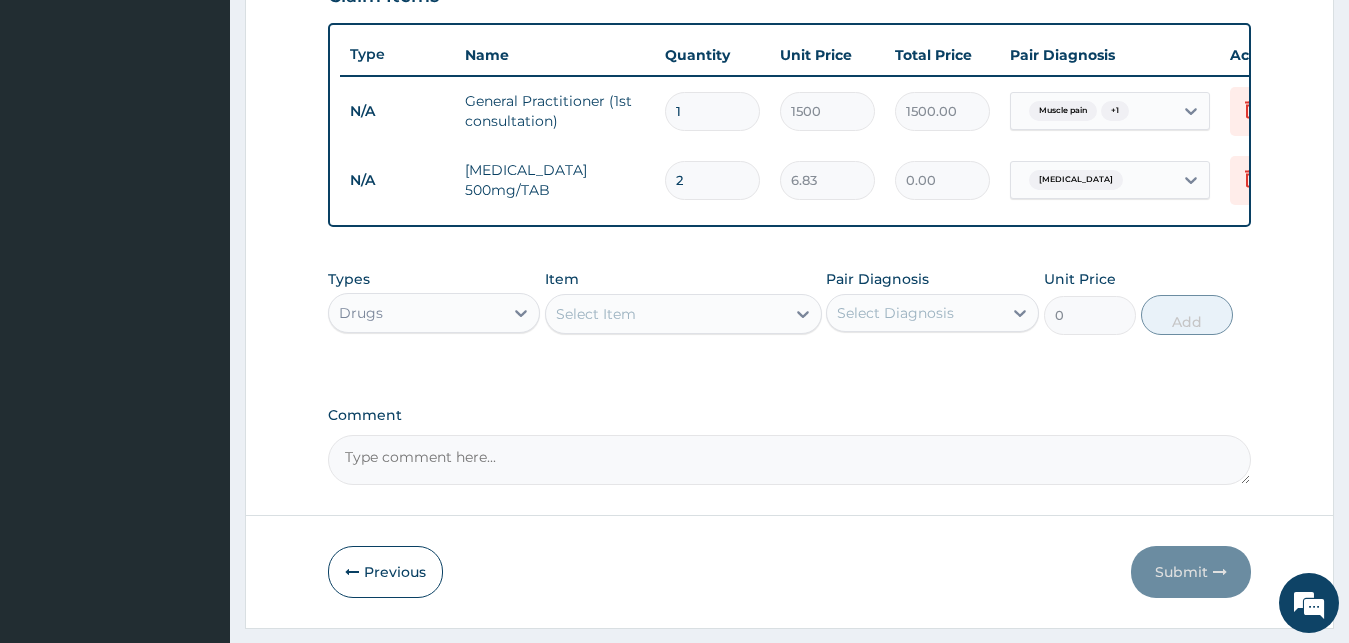 type on "13.66" 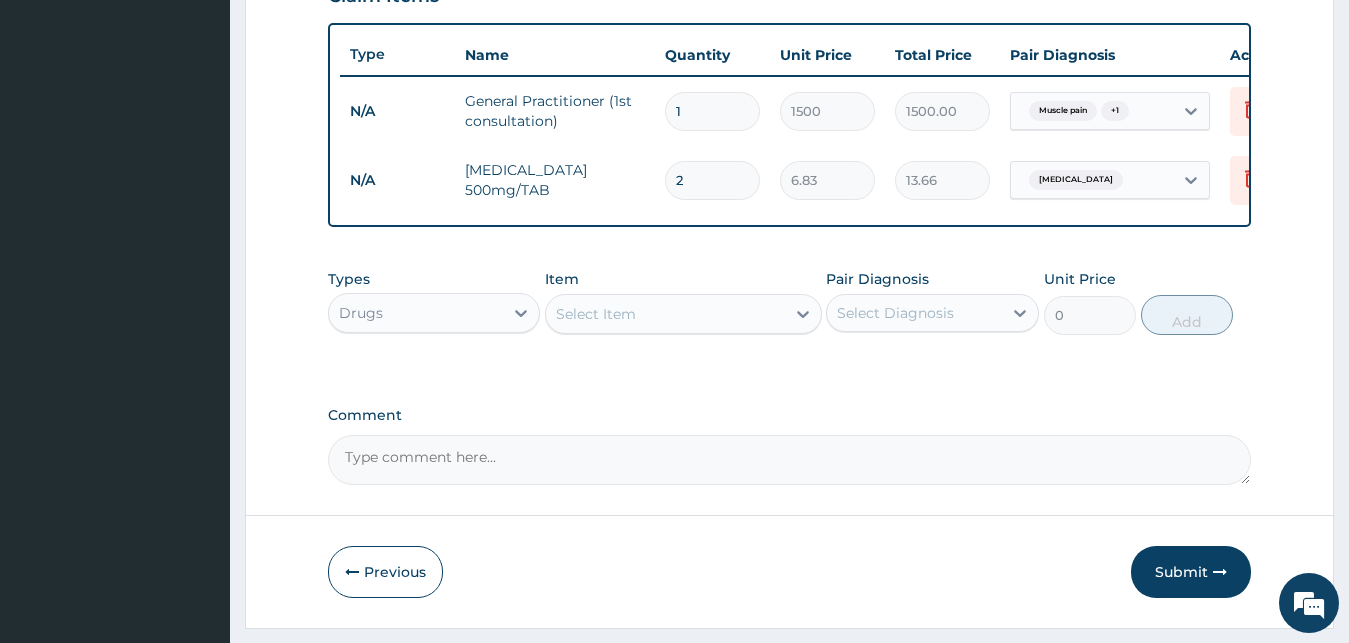 type on "20" 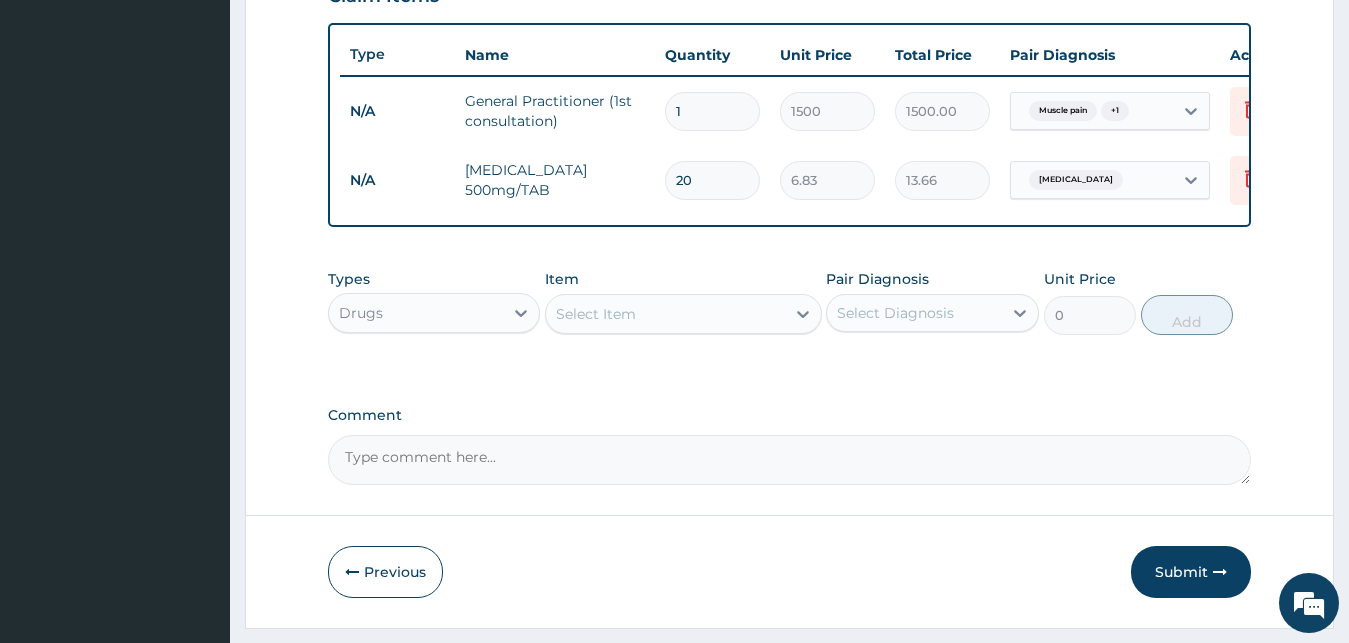 type on "136.60" 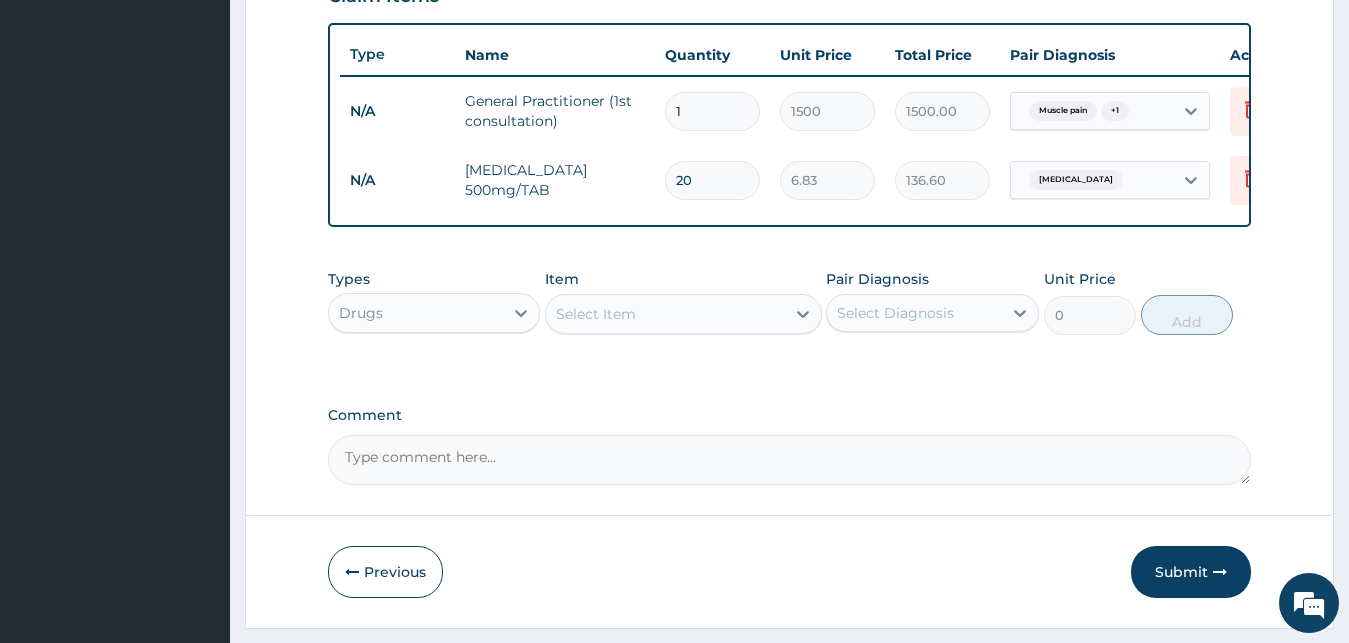 type on "20" 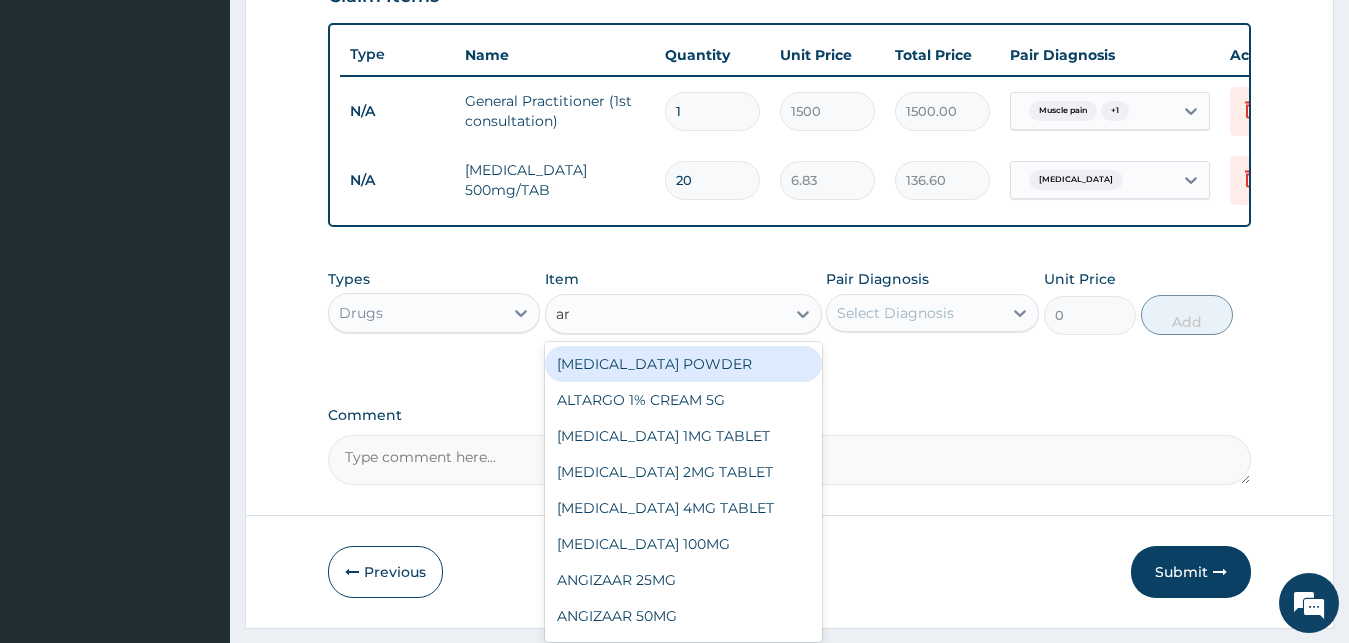 type on "art" 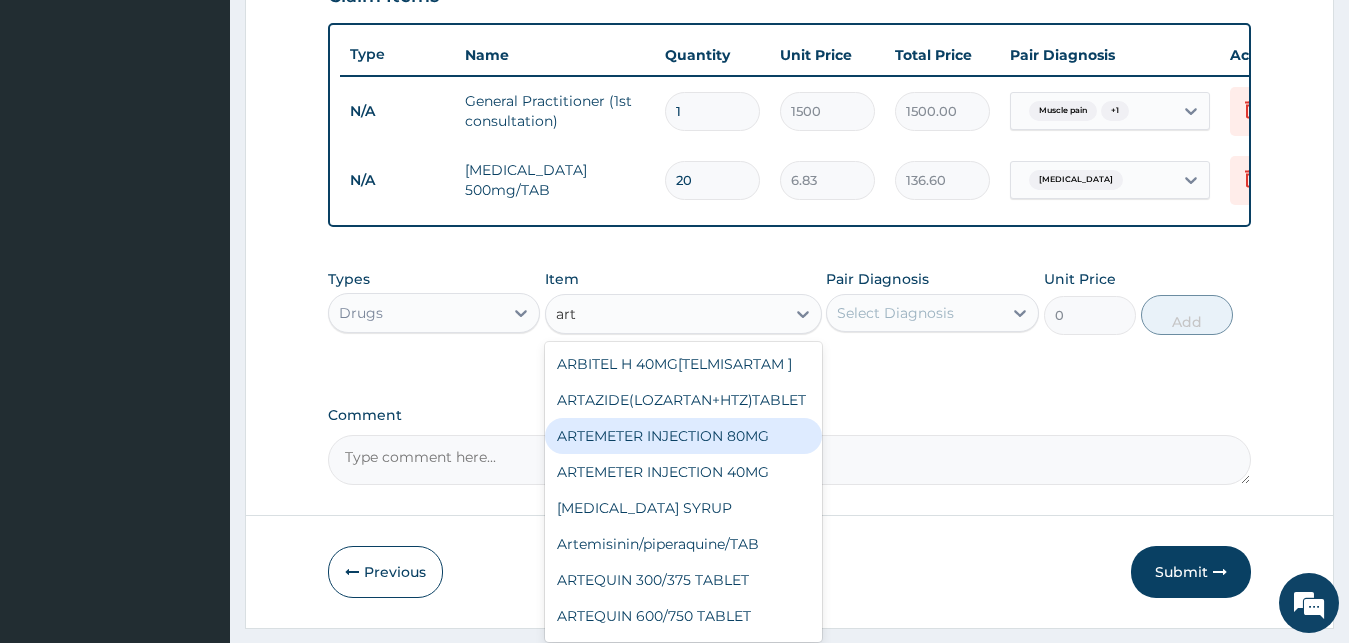 click on "ARTEMETER INJECTION  80MG" at bounding box center [683, 436] 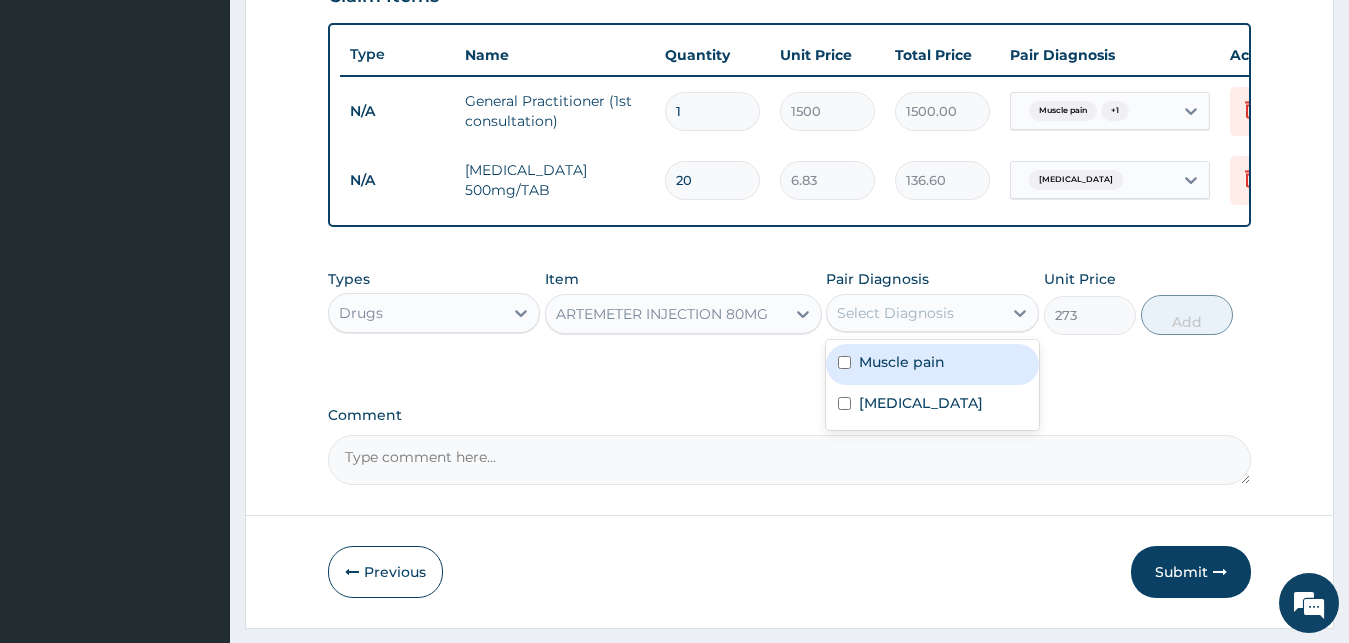 click on "Select Diagnosis" at bounding box center [914, 313] 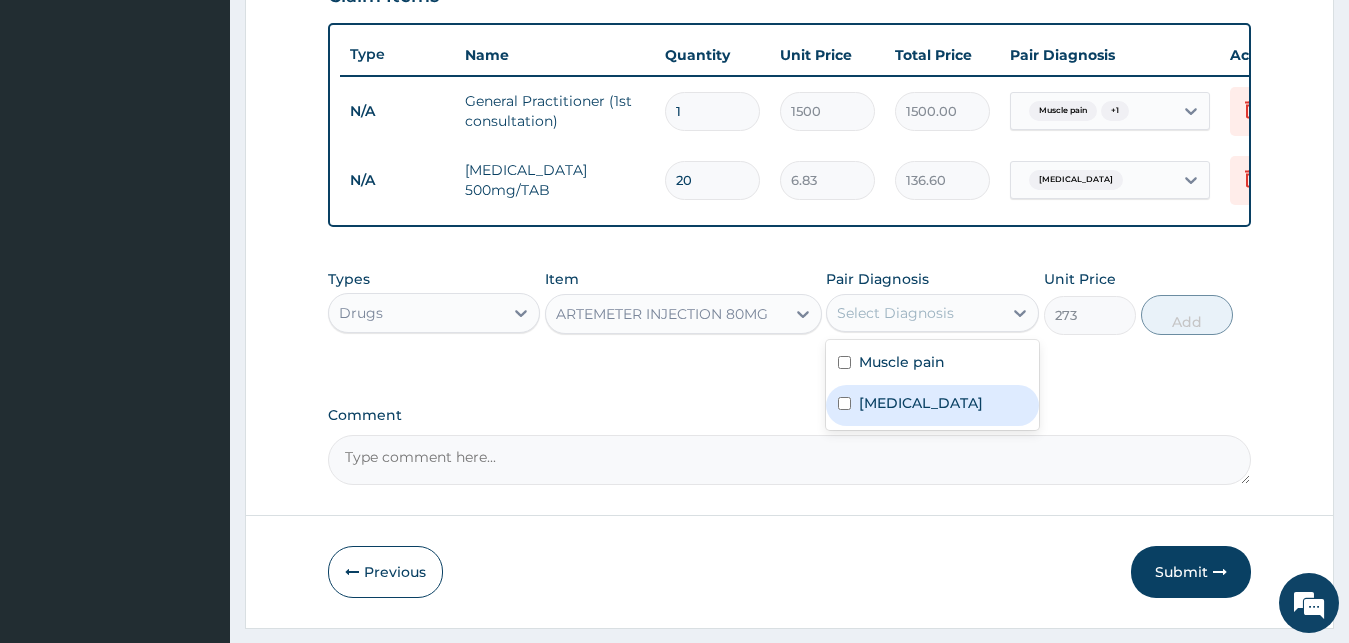 drag, startPoint x: 932, startPoint y: 415, endPoint x: 1052, endPoint y: 364, distance: 130.38788 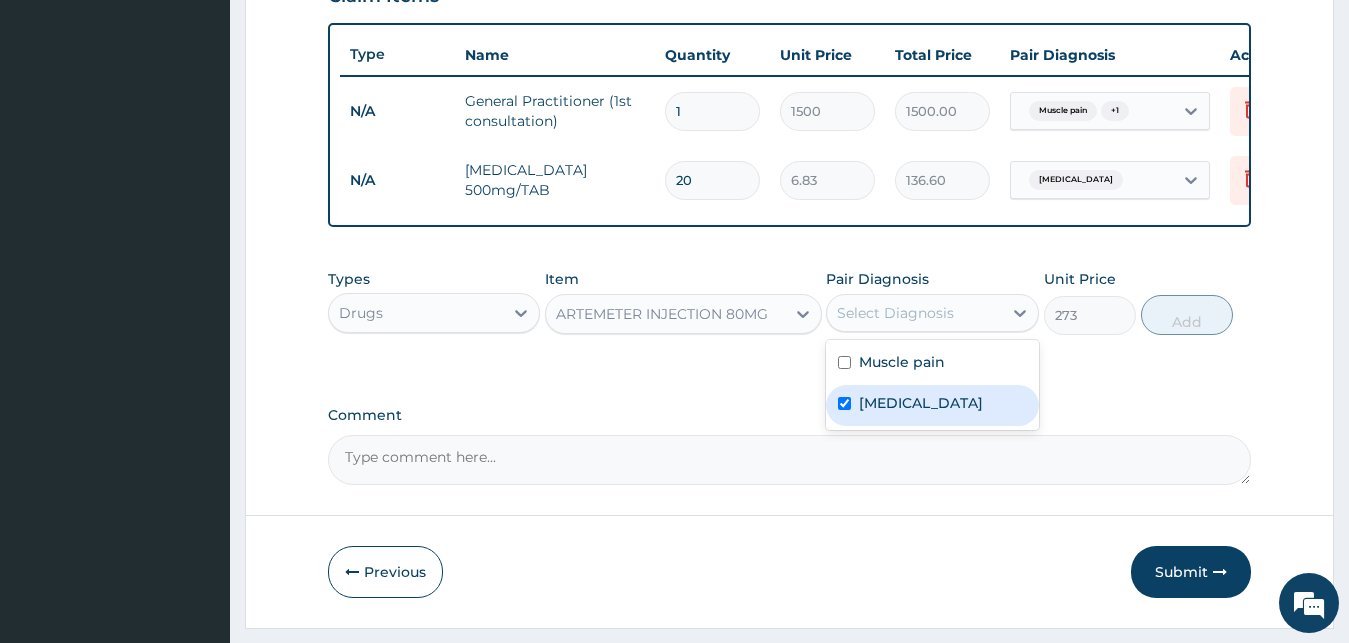 checkbox on "true" 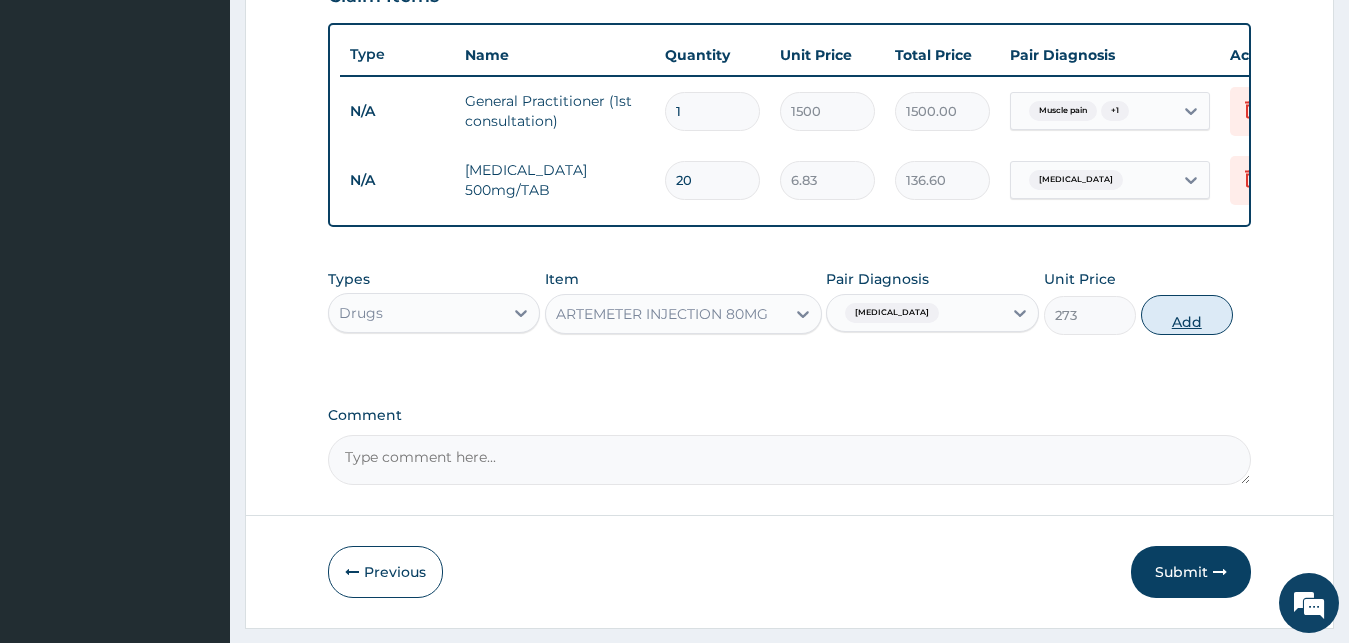 click on "Add" at bounding box center (1187, 315) 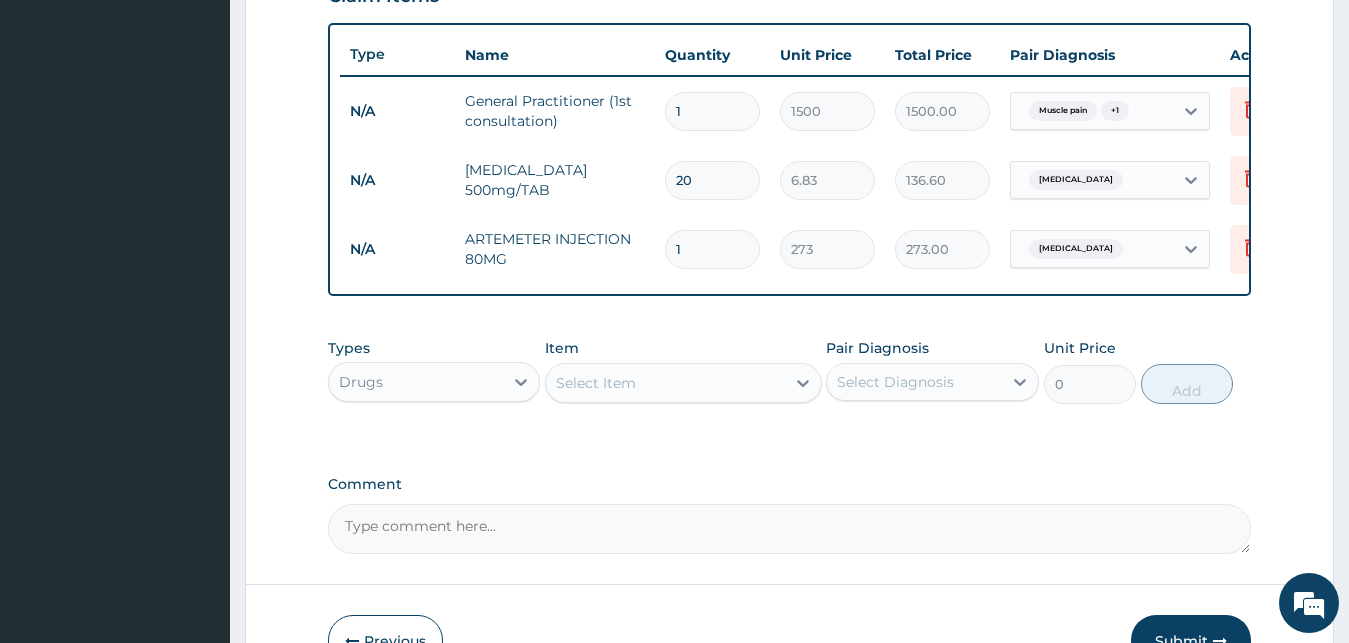 type 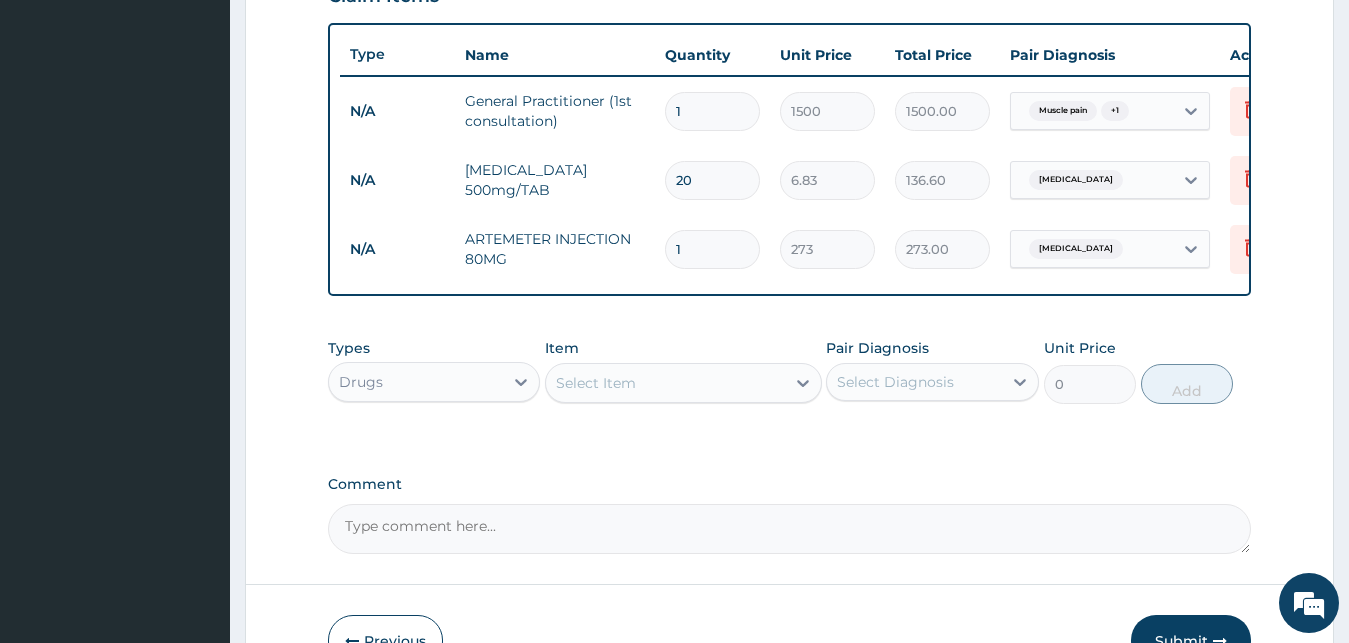type on "0.00" 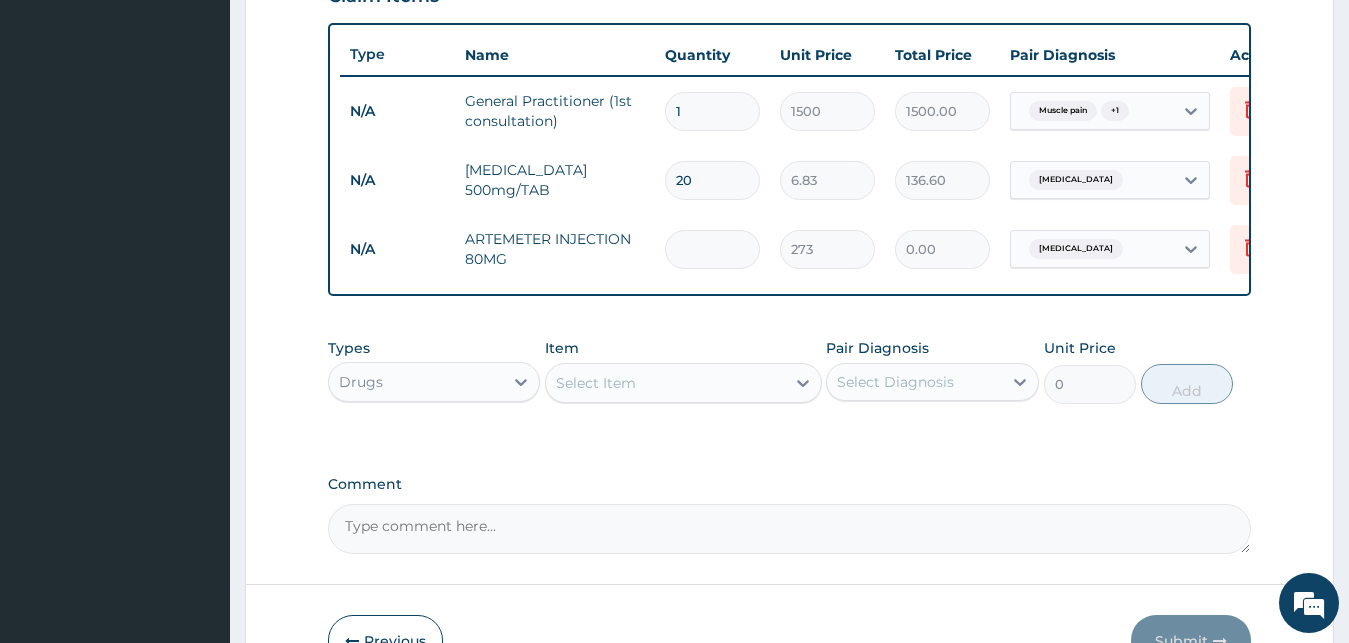 type on "6" 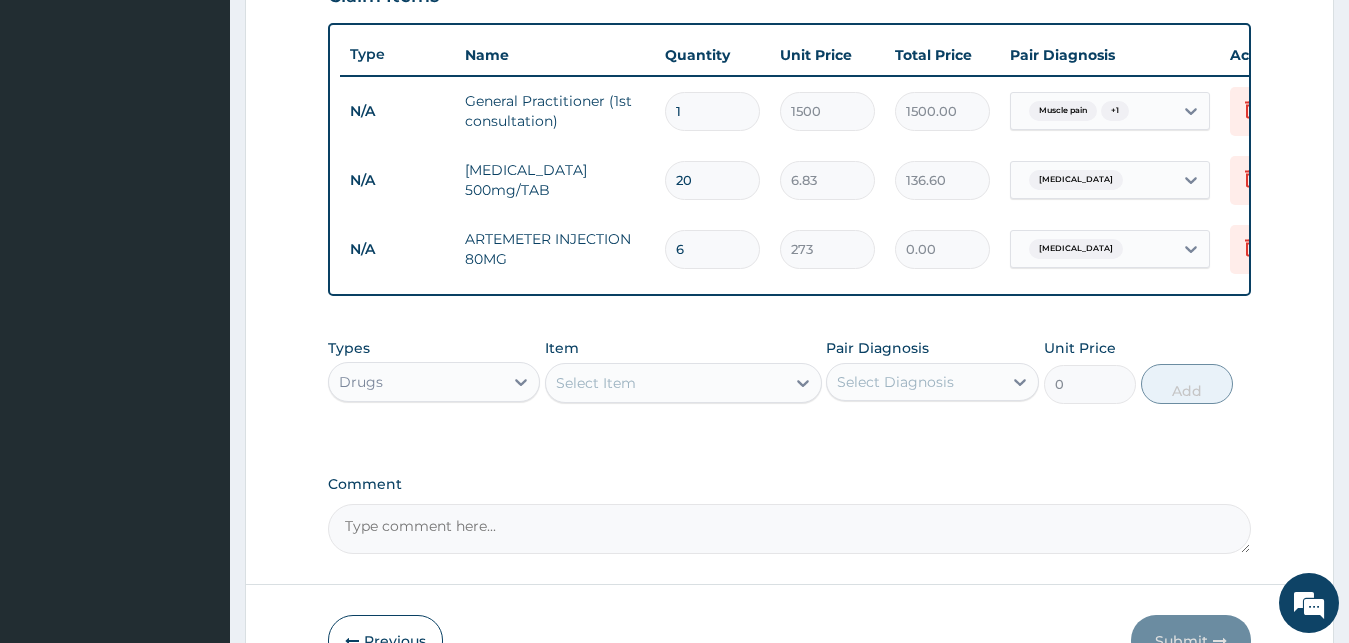 type on "1638.00" 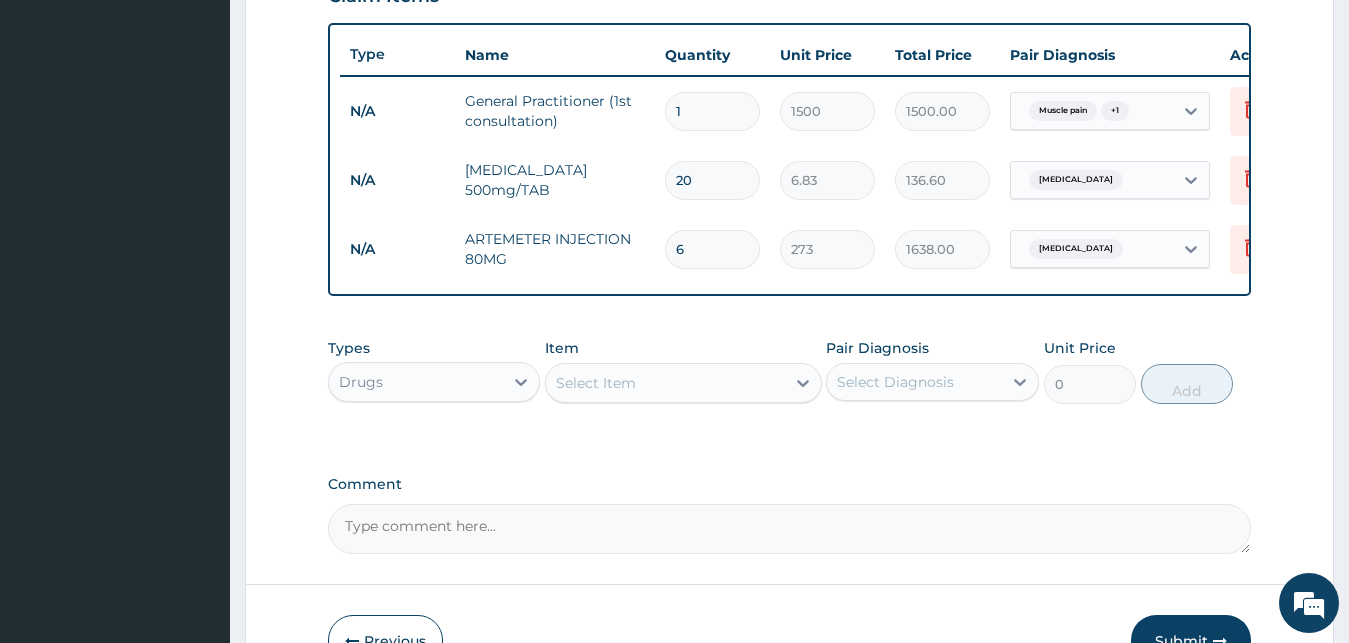 type on "6" 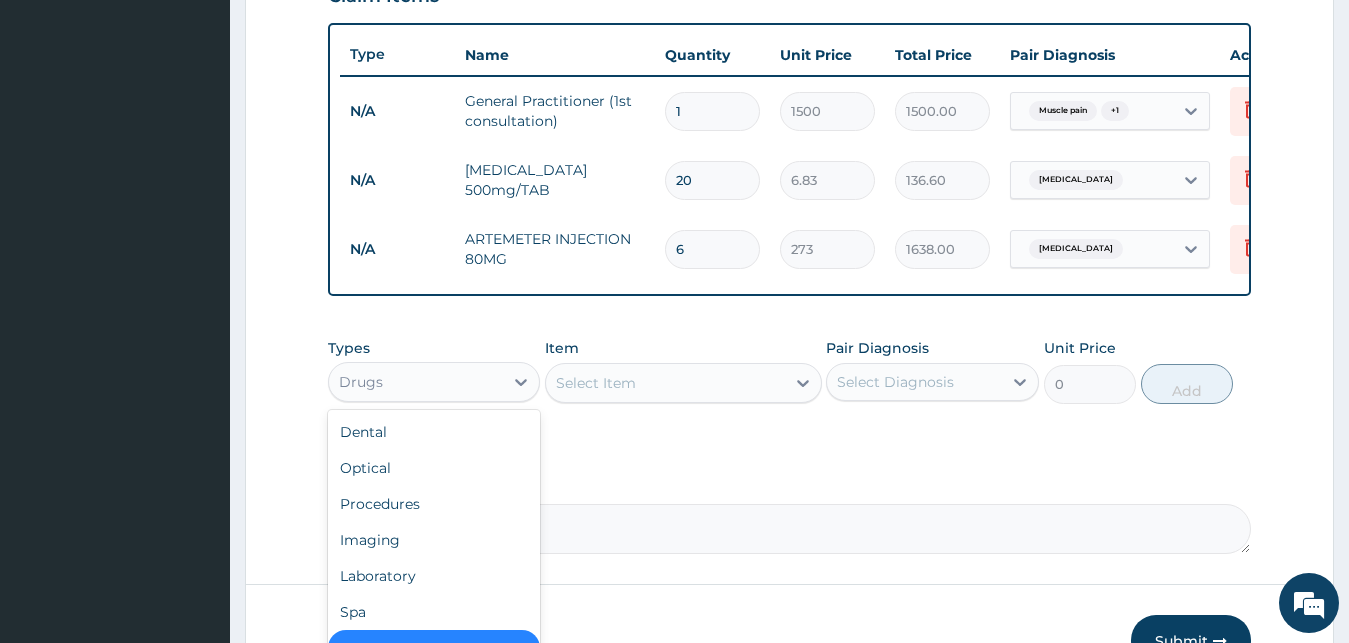 click on "Drugs" at bounding box center [416, 382] 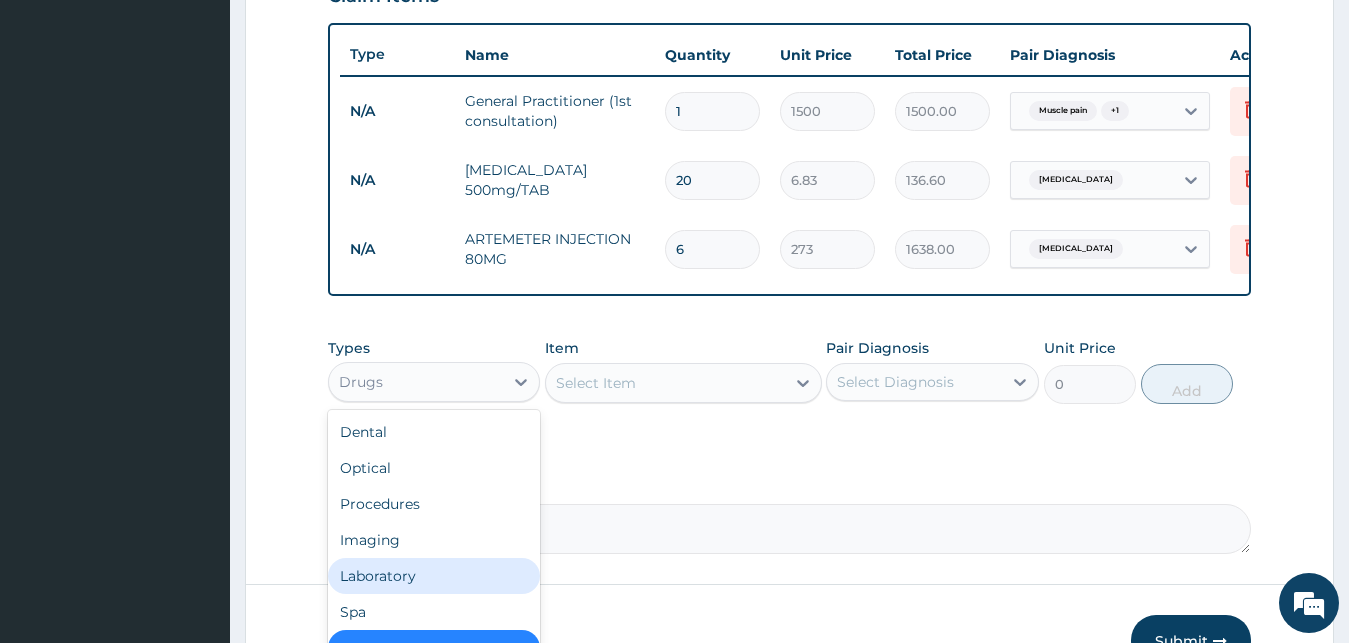 click on "Laboratory" at bounding box center (434, 576) 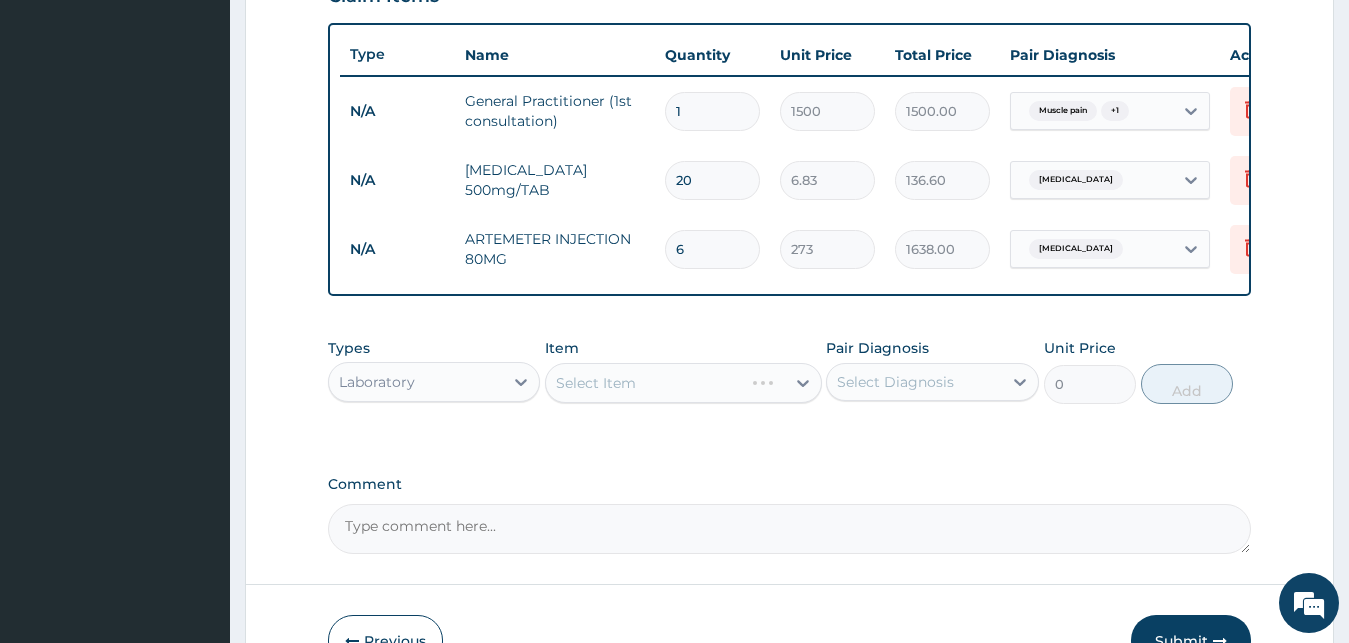 click on "Select Item" at bounding box center [683, 383] 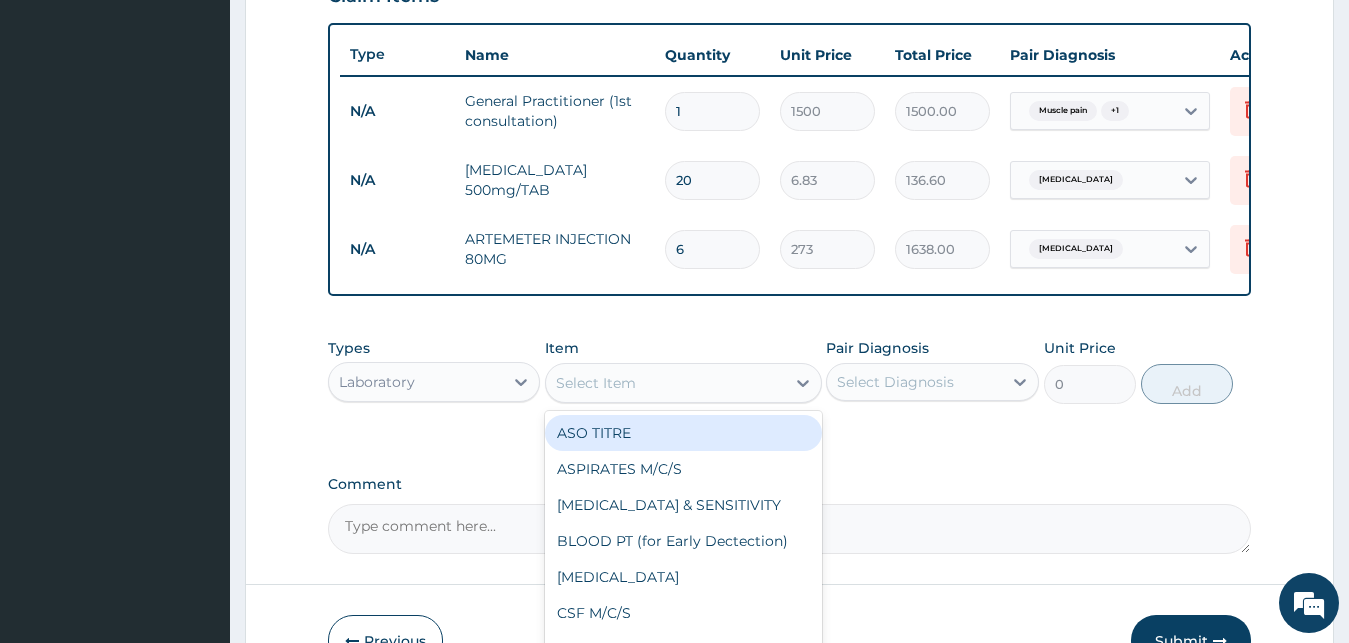 click on "Select Item" at bounding box center [665, 383] 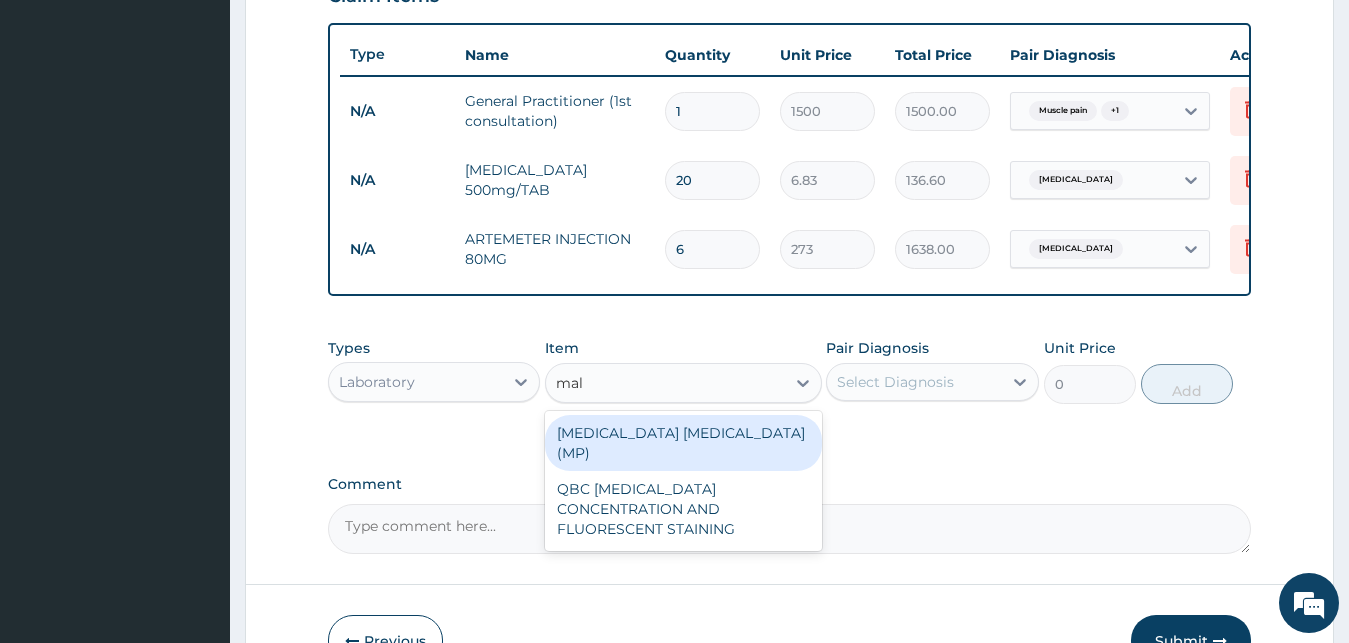 type on "mala" 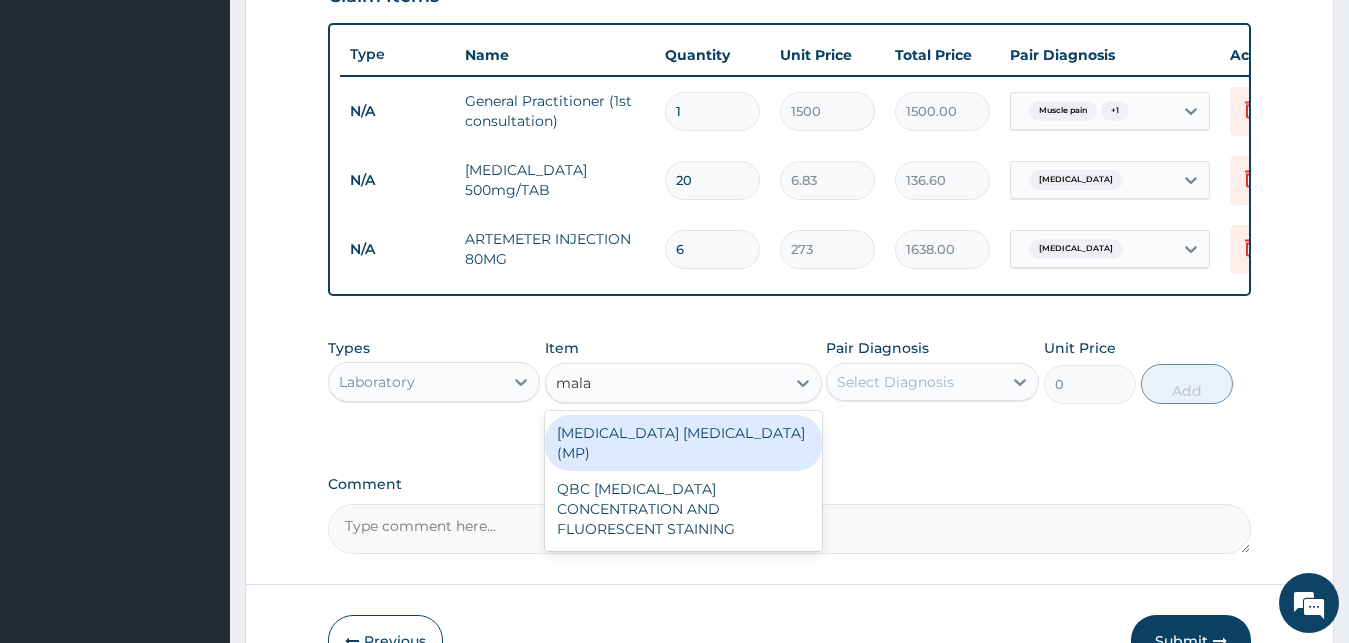 click on "[MEDICAL_DATA] [MEDICAL_DATA] (MP)" at bounding box center [683, 443] 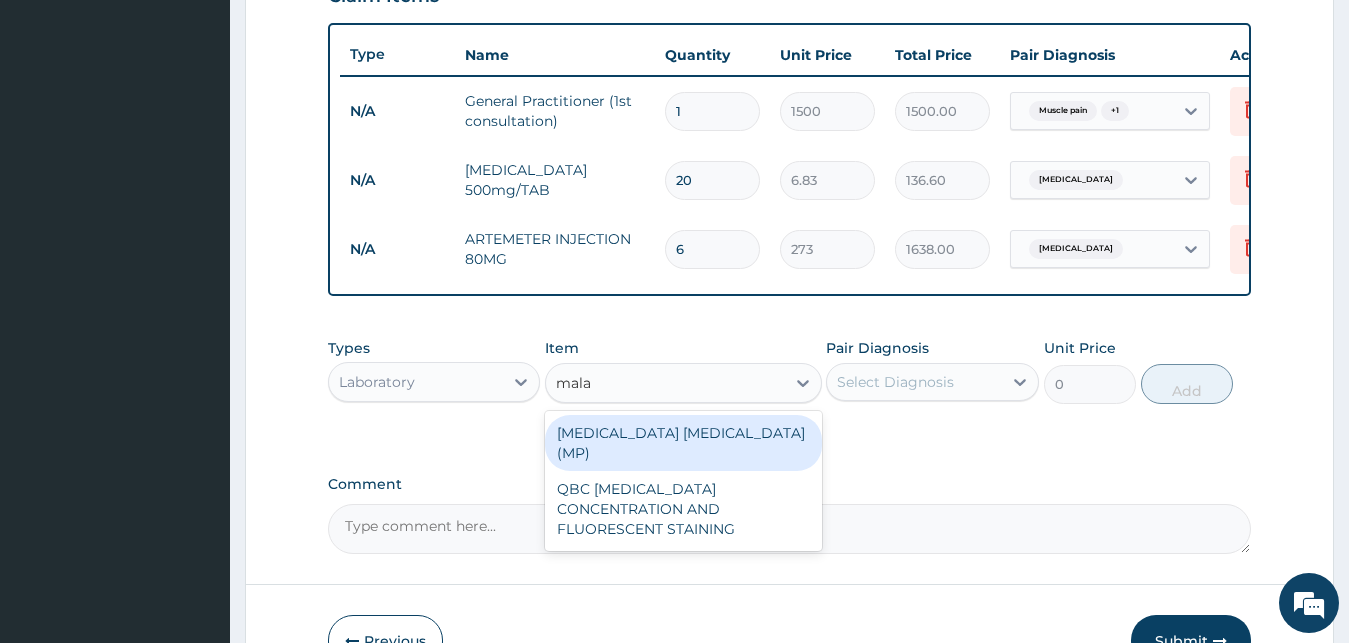type 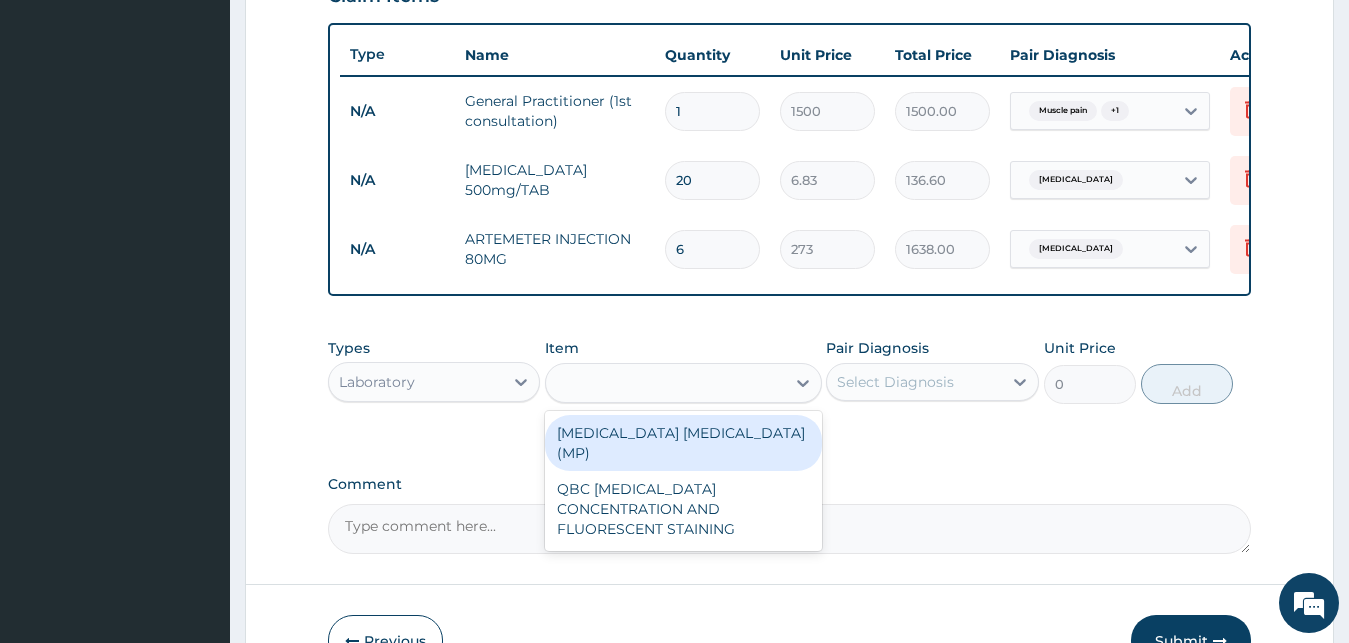 type on "728" 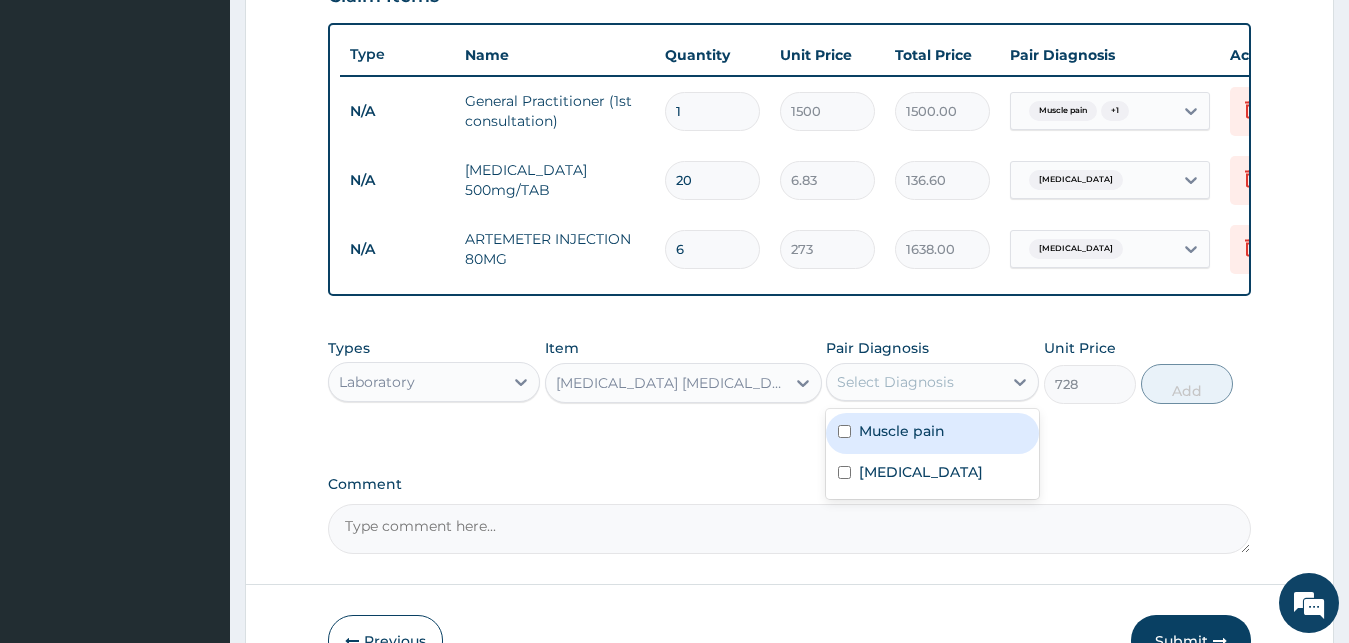 click on "Select Diagnosis" at bounding box center (914, 382) 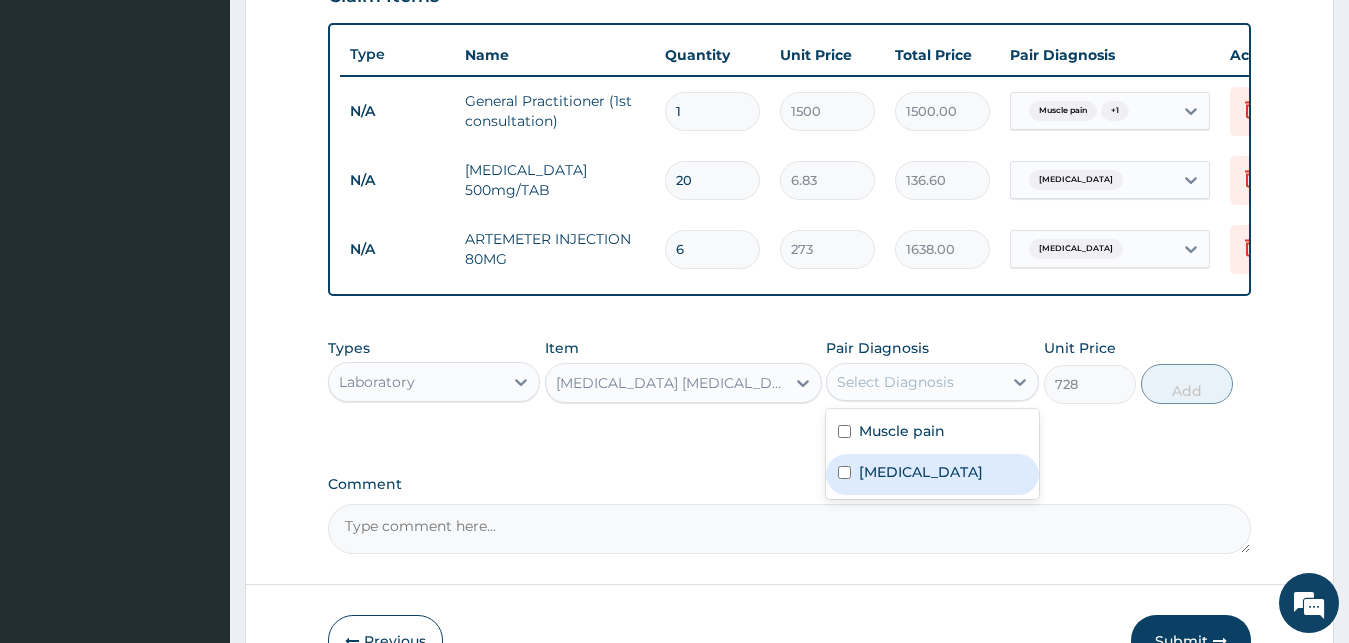 click on "[MEDICAL_DATA]" at bounding box center [932, 474] 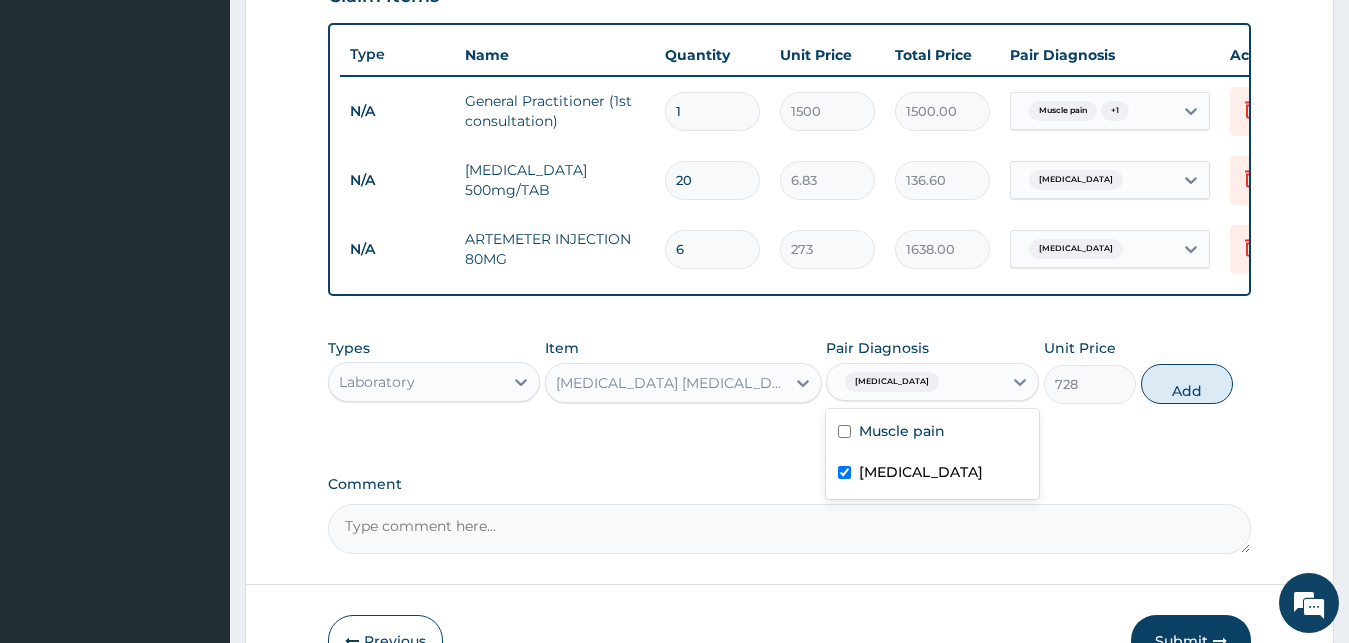 checkbox on "true" 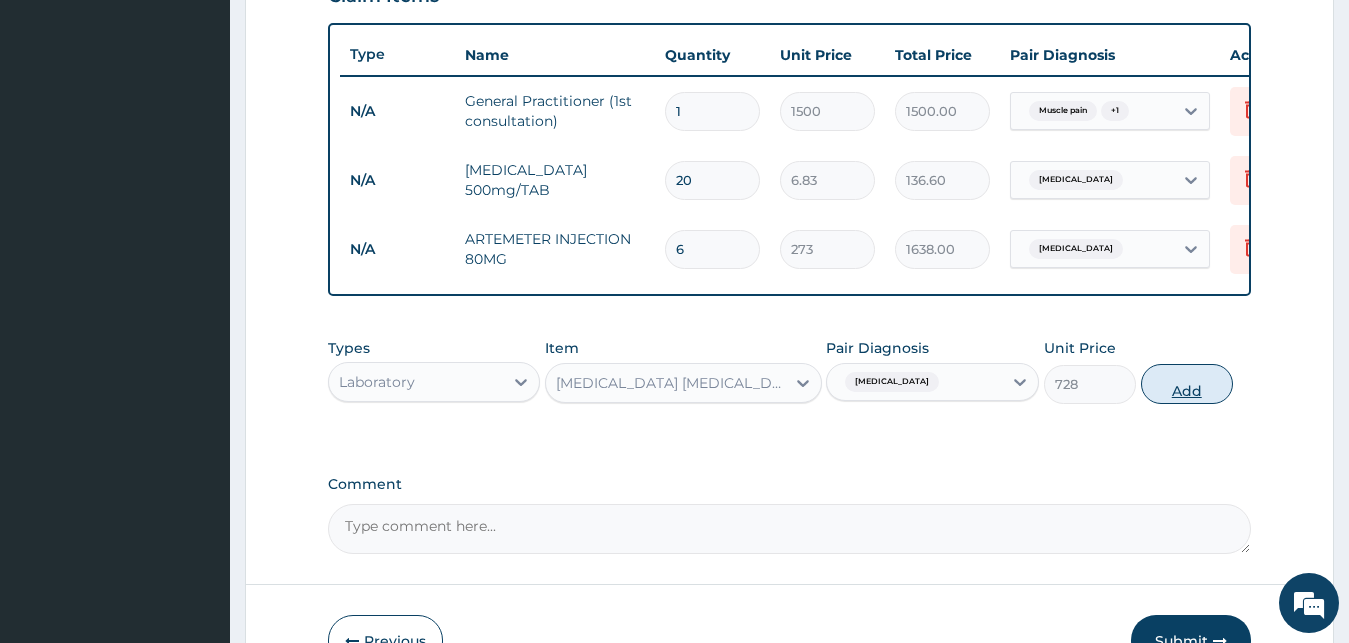 click on "Add" at bounding box center (1187, 384) 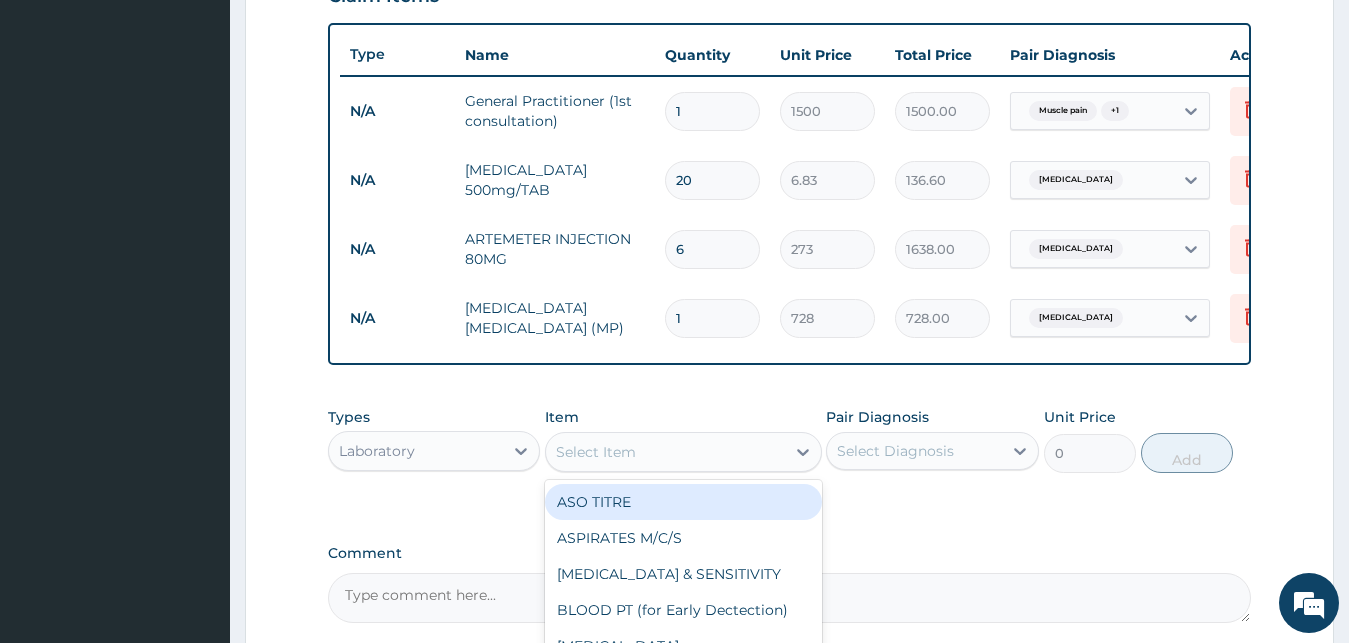 click on "Select Item" at bounding box center (665, 452) 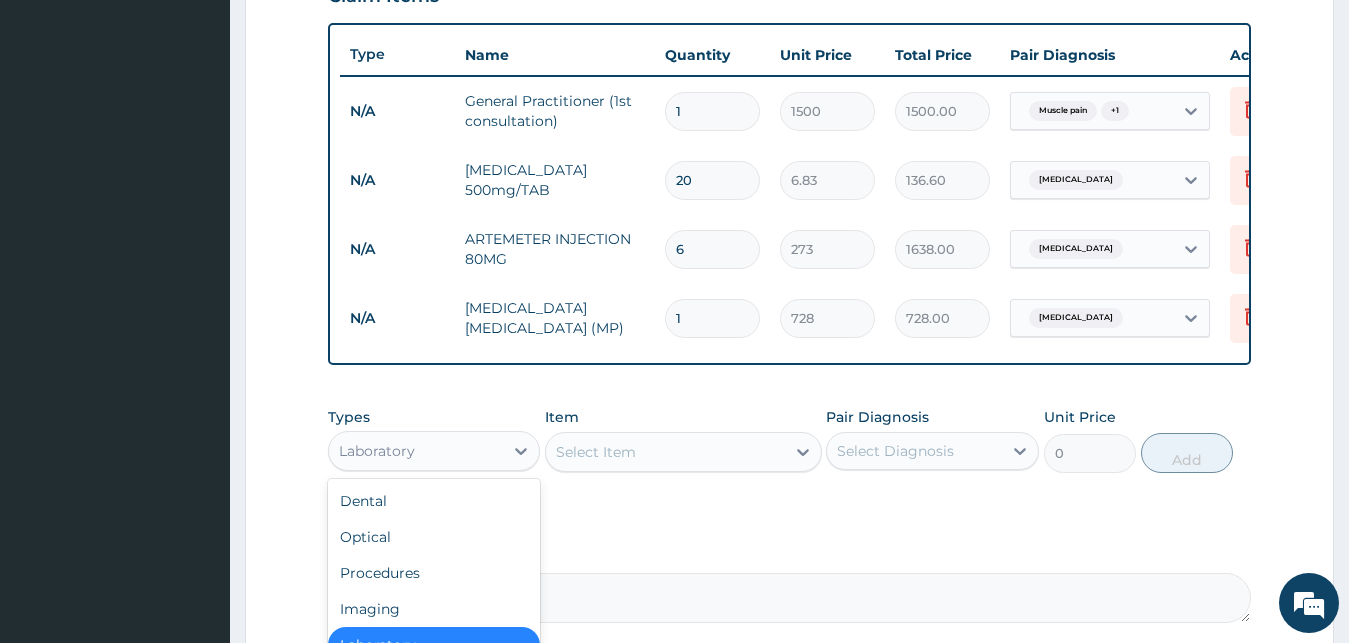 click on "Laboratory" at bounding box center [416, 451] 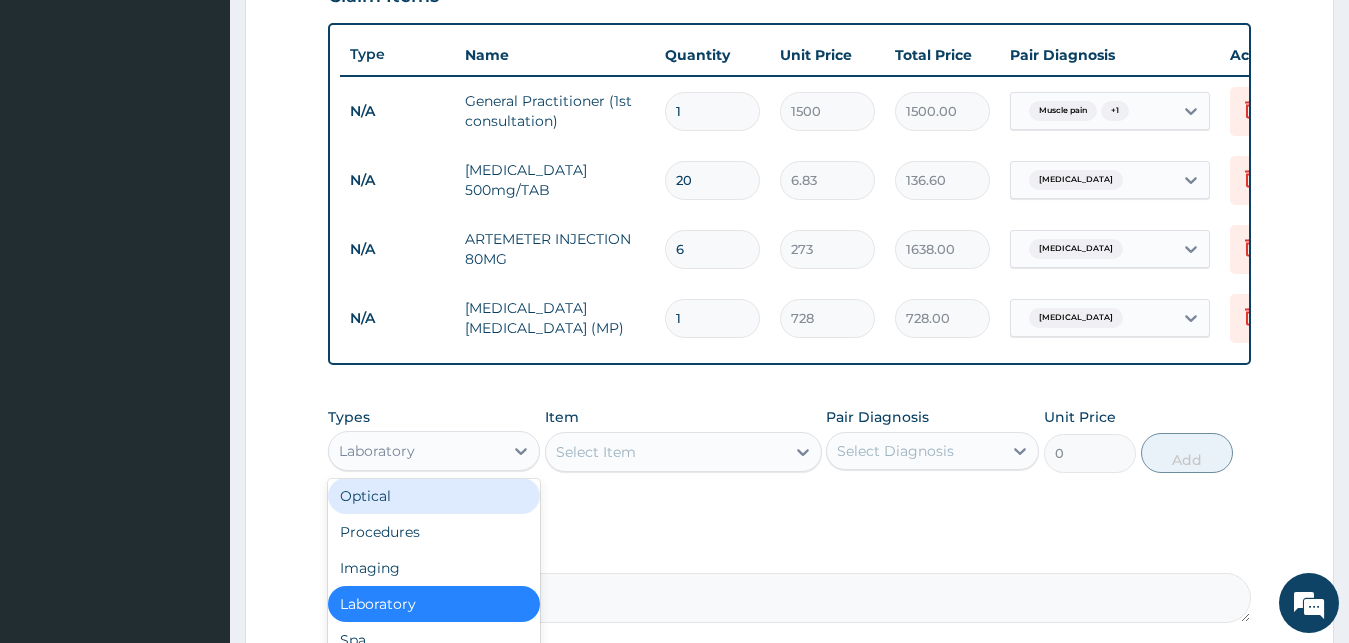 scroll, scrollTop: 68, scrollLeft: 0, axis: vertical 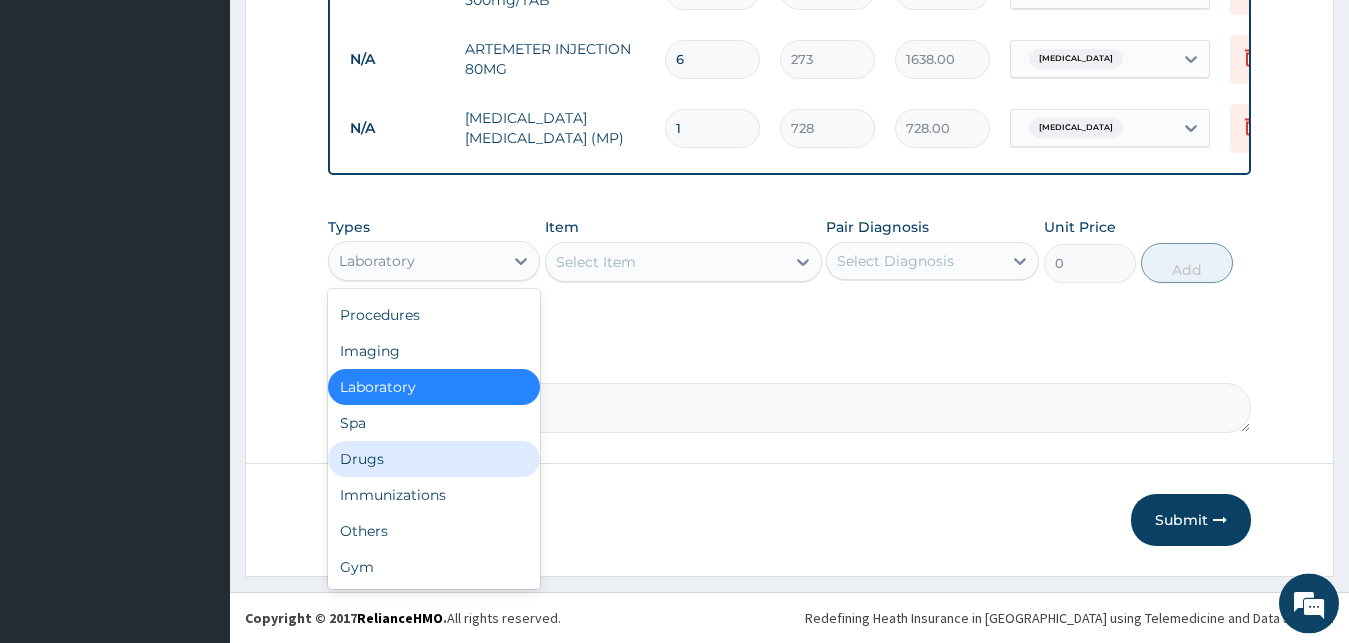 click on "Drugs" at bounding box center (434, 459) 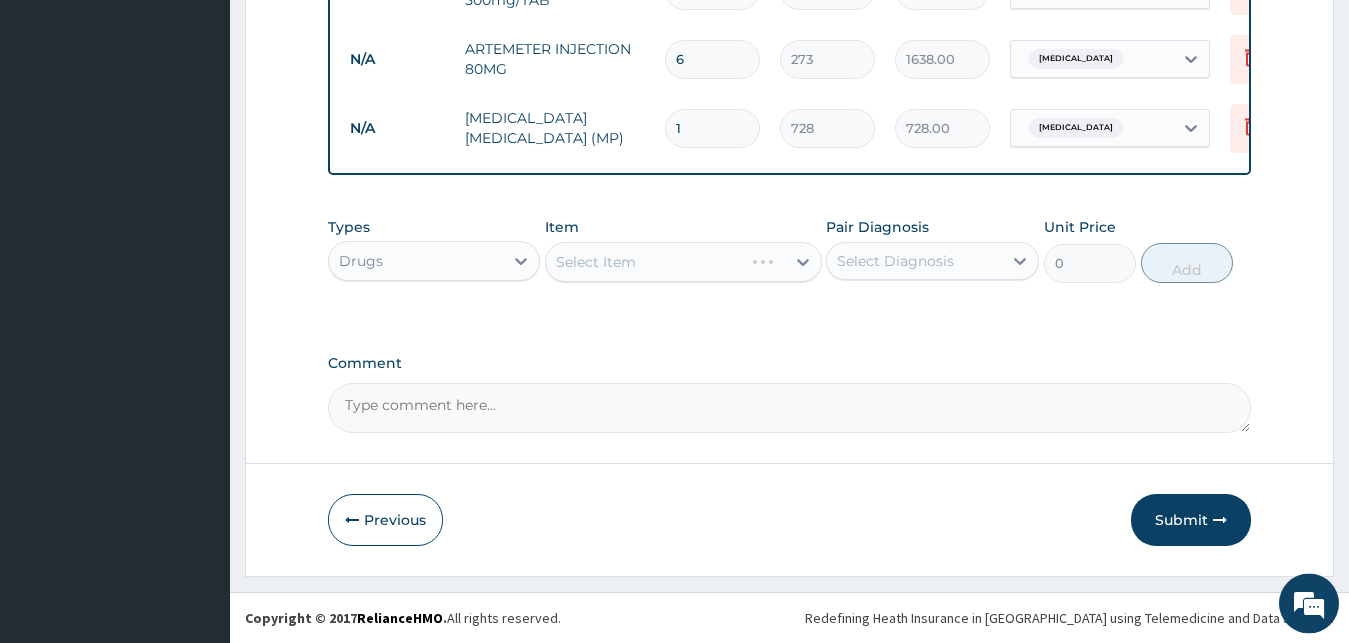 click on "Select Item" at bounding box center [683, 262] 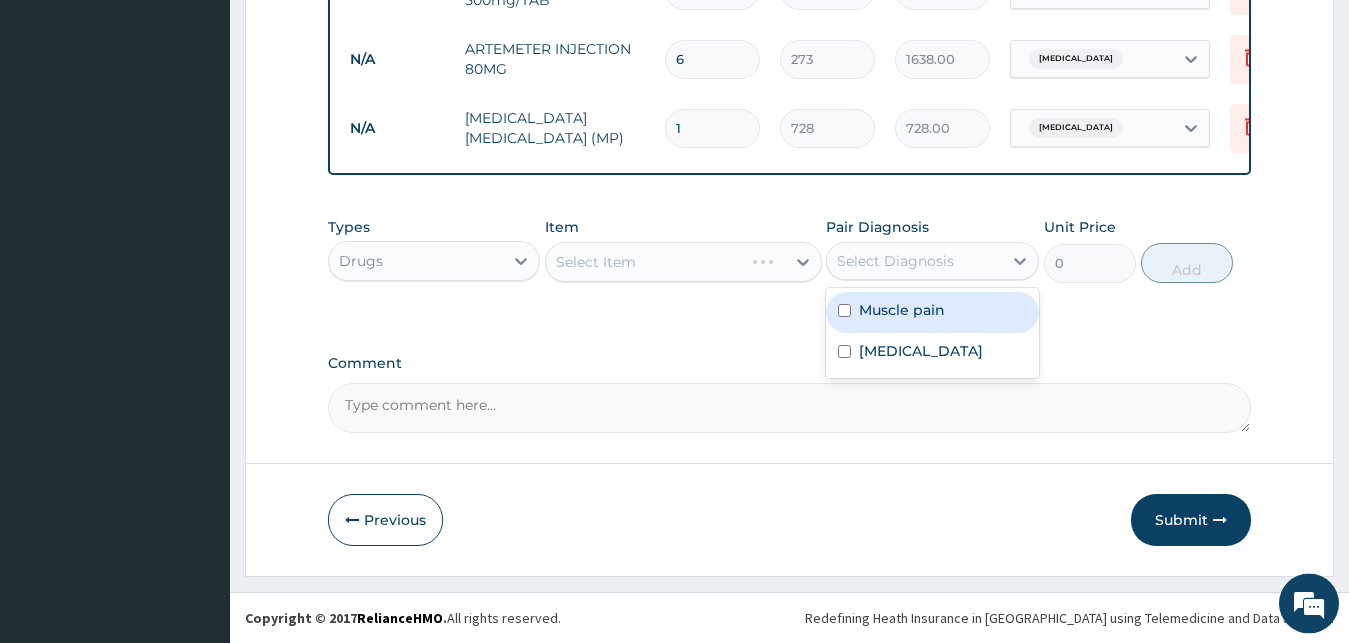 click on "Select Diagnosis" at bounding box center [895, 261] 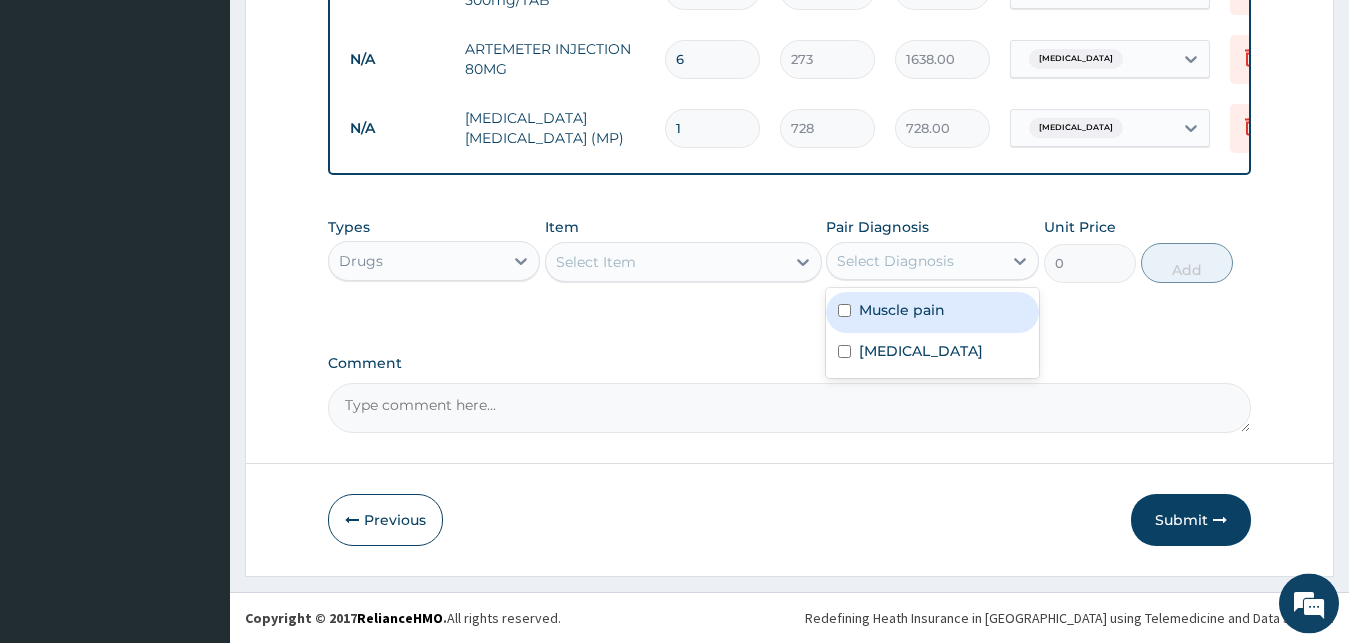 click on "Muscle pain" at bounding box center (932, 312) 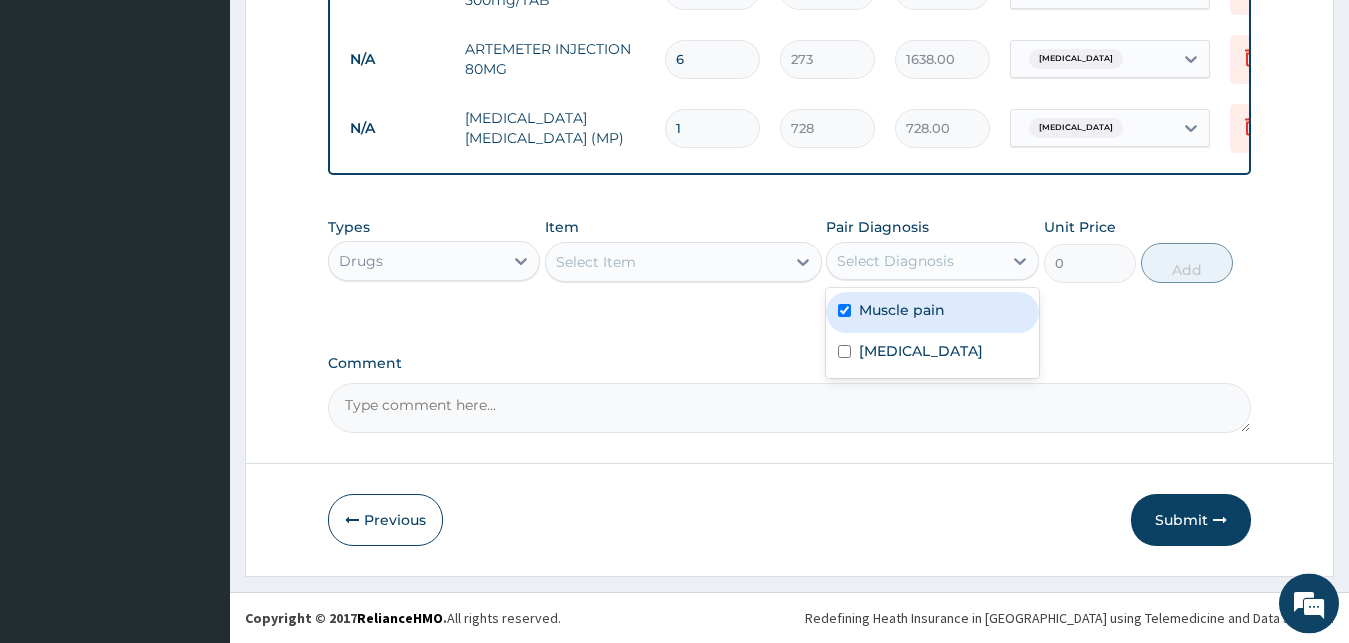 checkbox on "true" 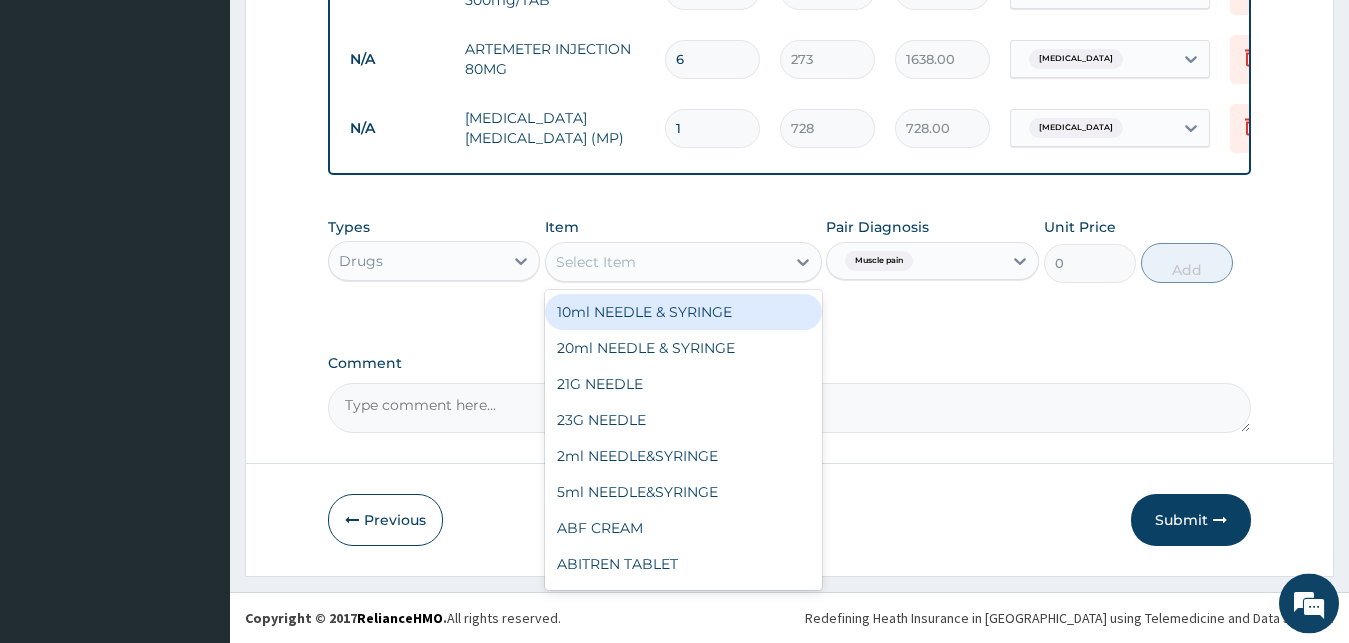 click on "Select Item" at bounding box center (665, 262) 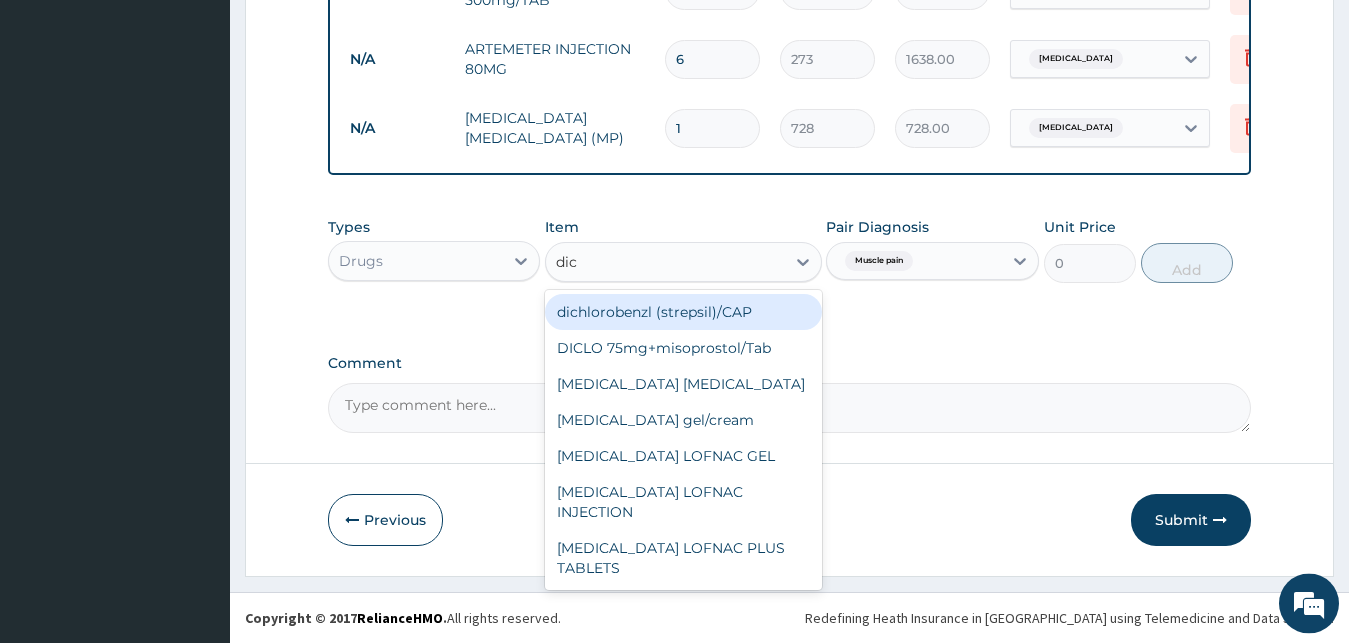 type on "dicl" 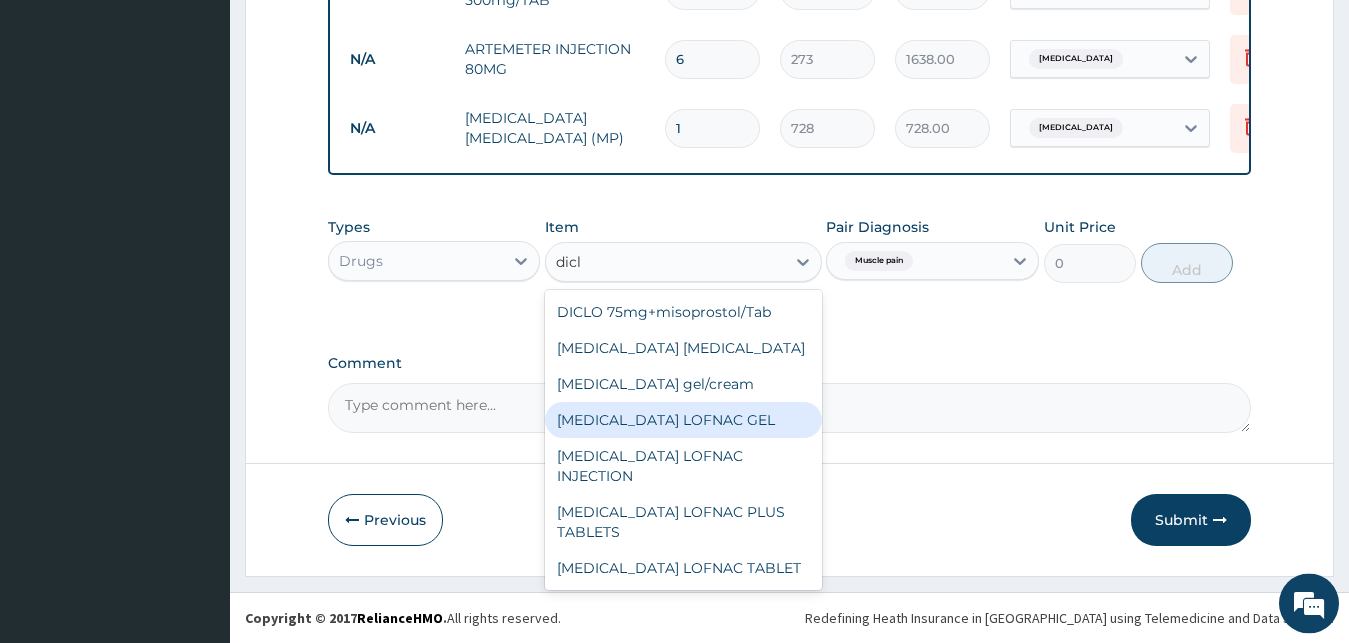 click on "[MEDICAL_DATA] LOFNAC GEL" at bounding box center [683, 420] 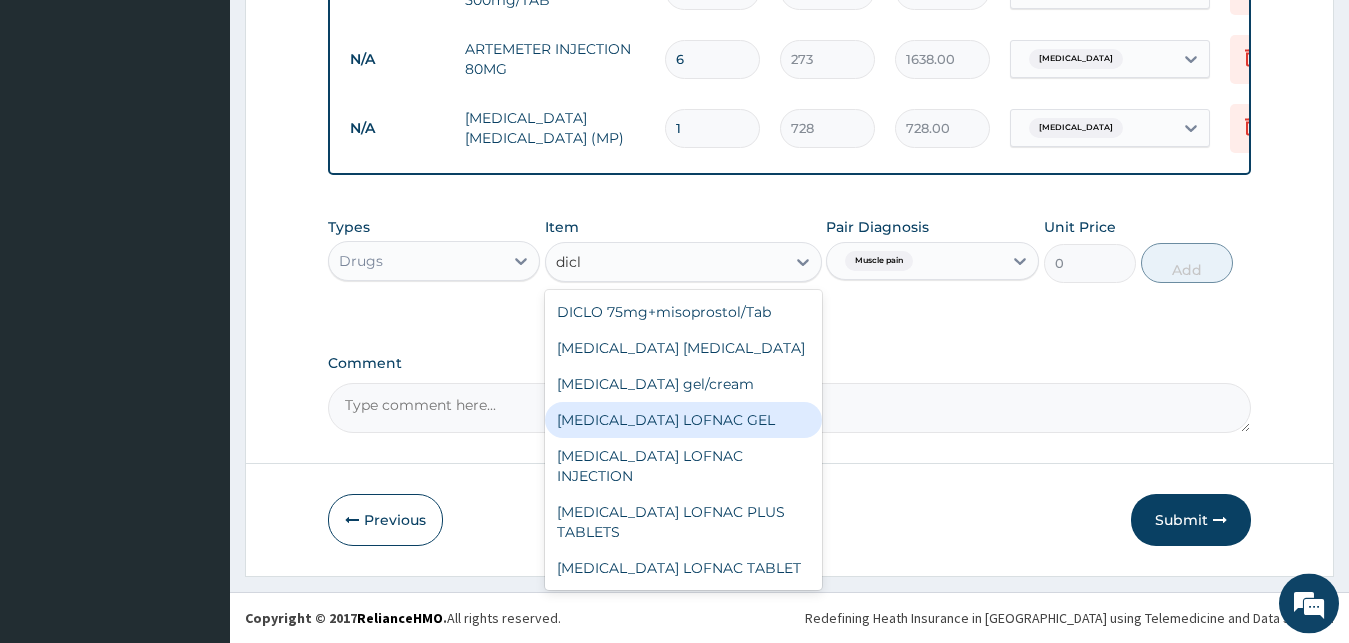 type 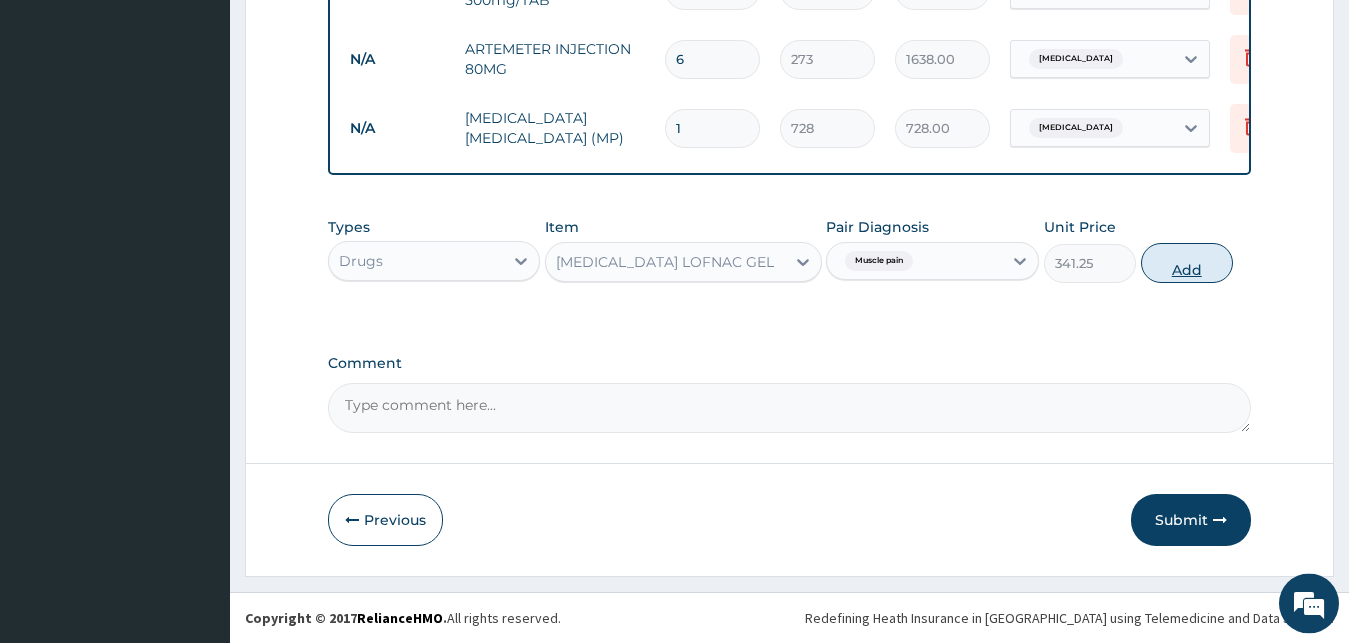 click on "Add" at bounding box center (1187, 263) 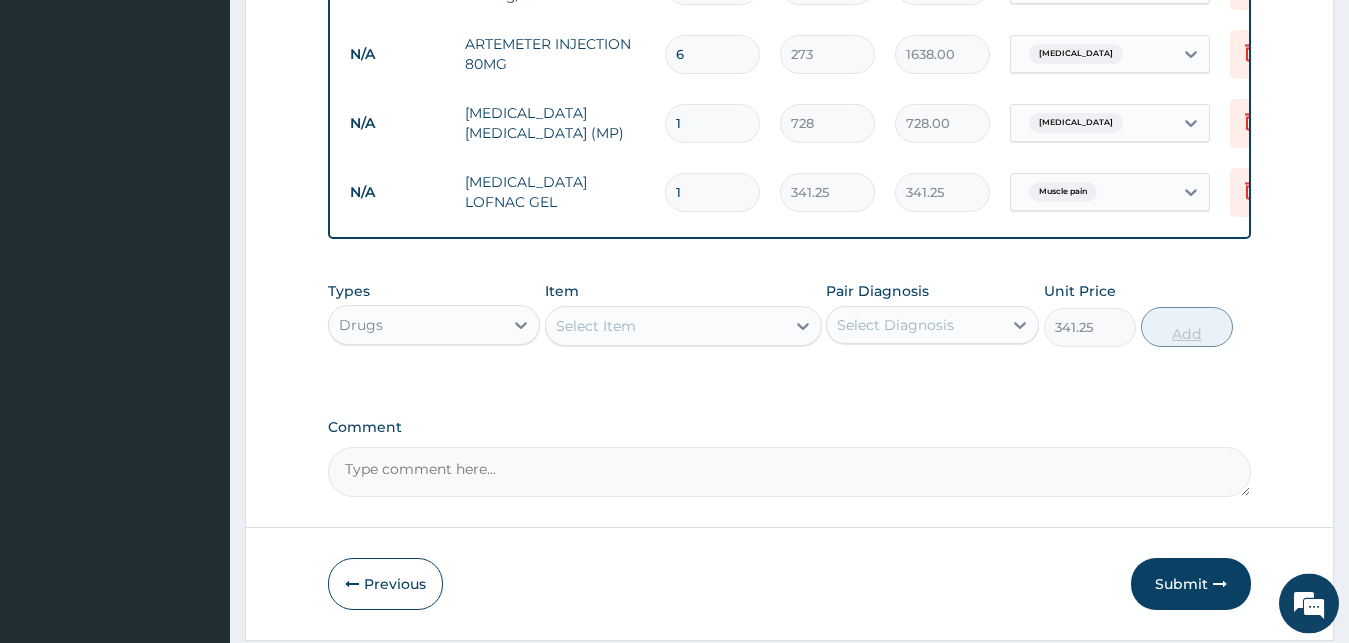 type on "0" 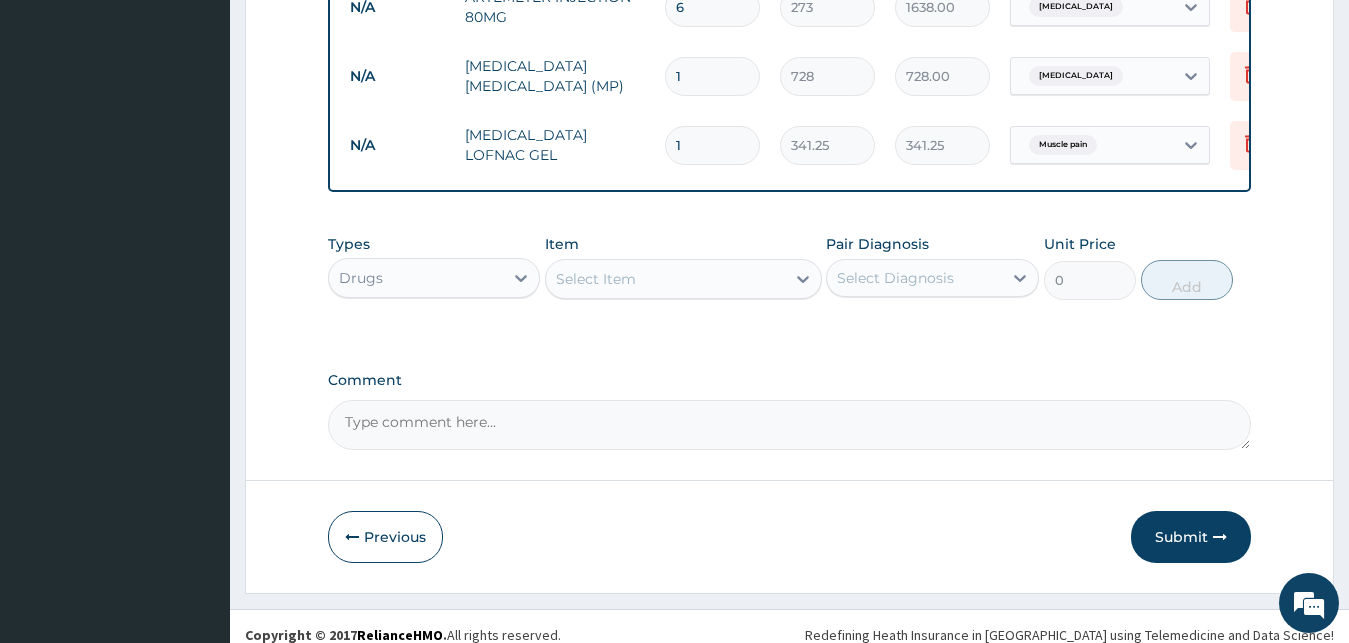 scroll, scrollTop: 997, scrollLeft: 0, axis: vertical 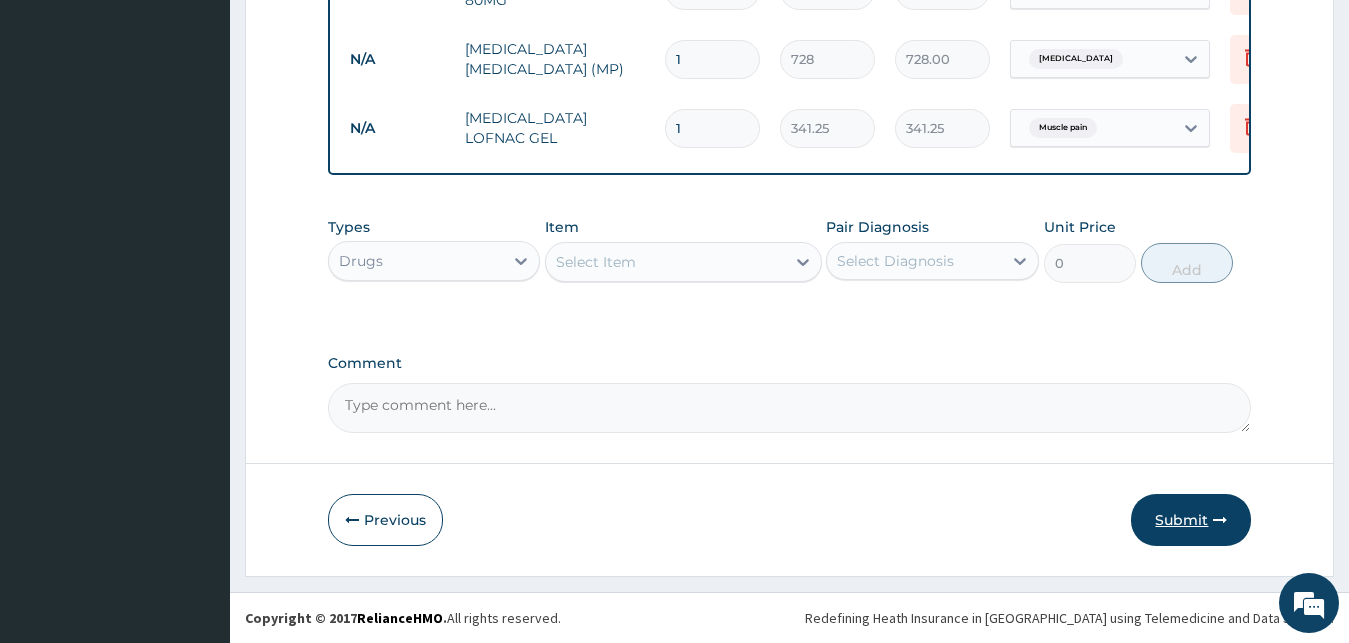 click on "Submit" at bounding box center (1191, 520) 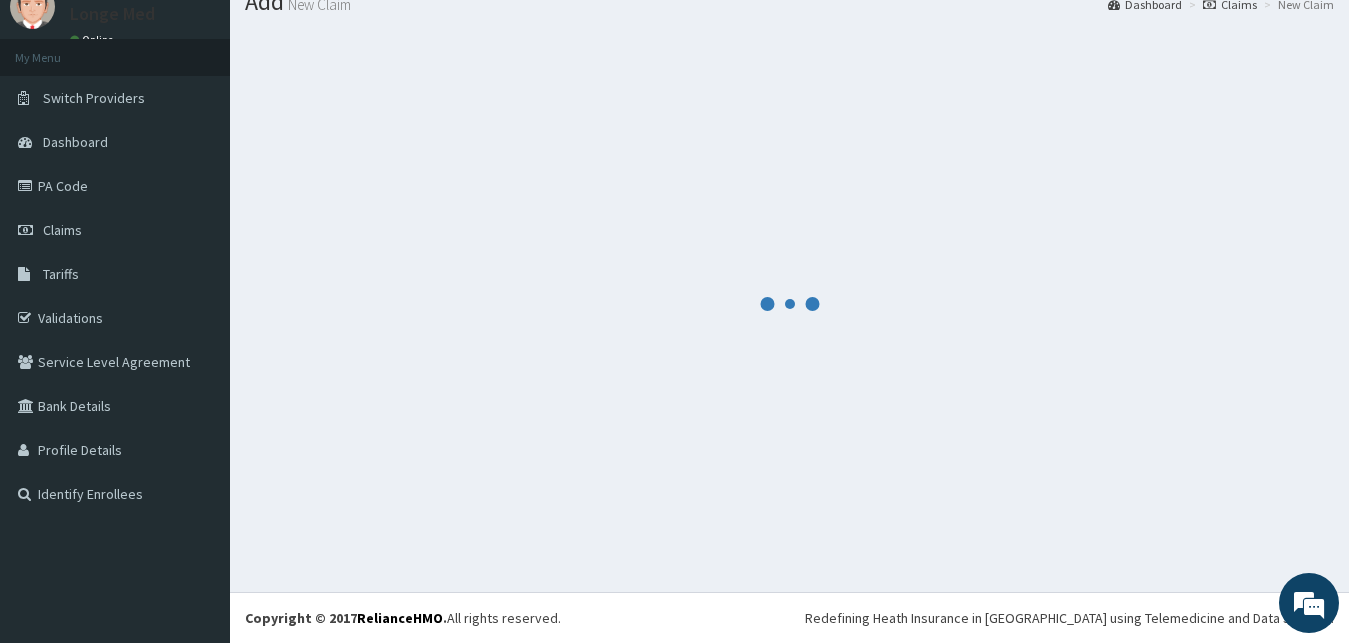 scroll, scrollTop: 76, scrollLeft: 0, axis: vertical 